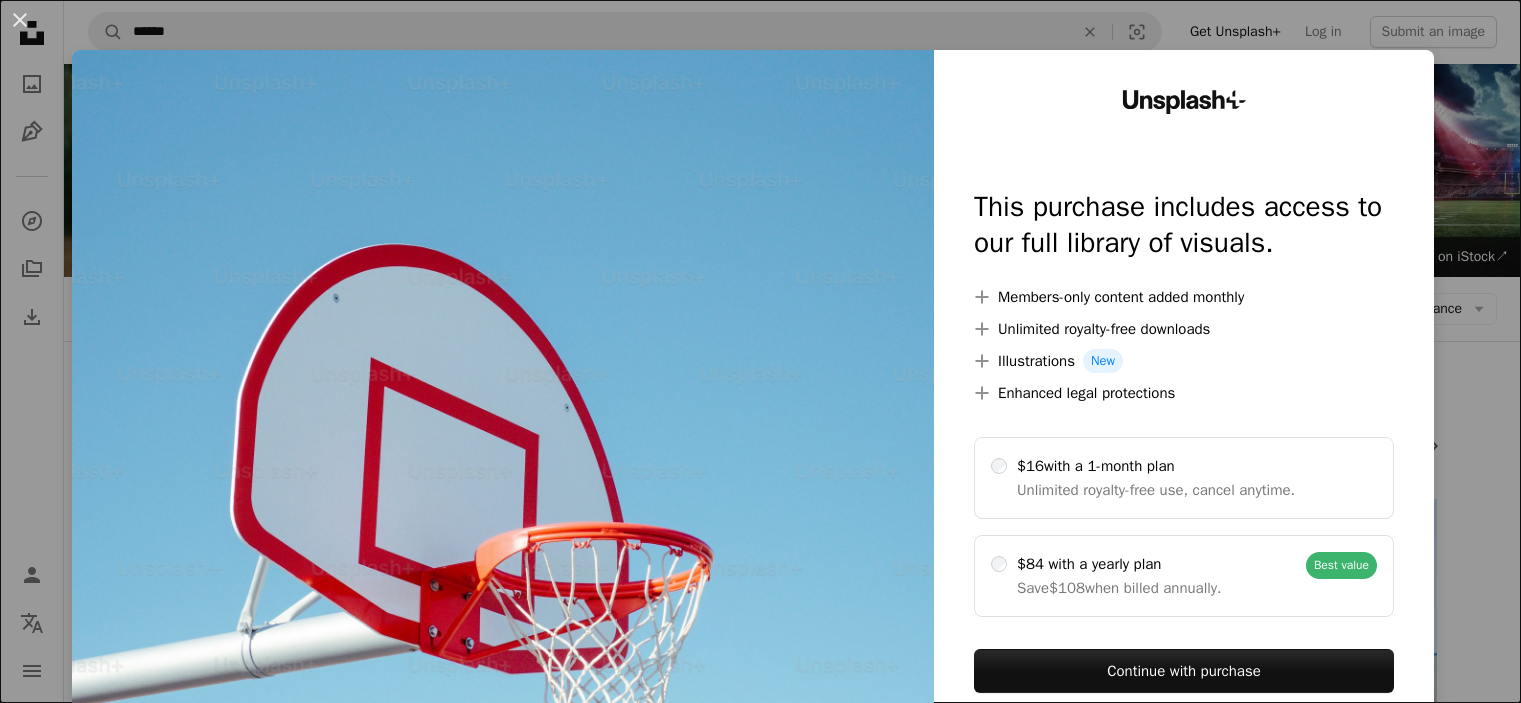 scroll, scrollTop: 4800, scrollLeft: 0, axis: vertical 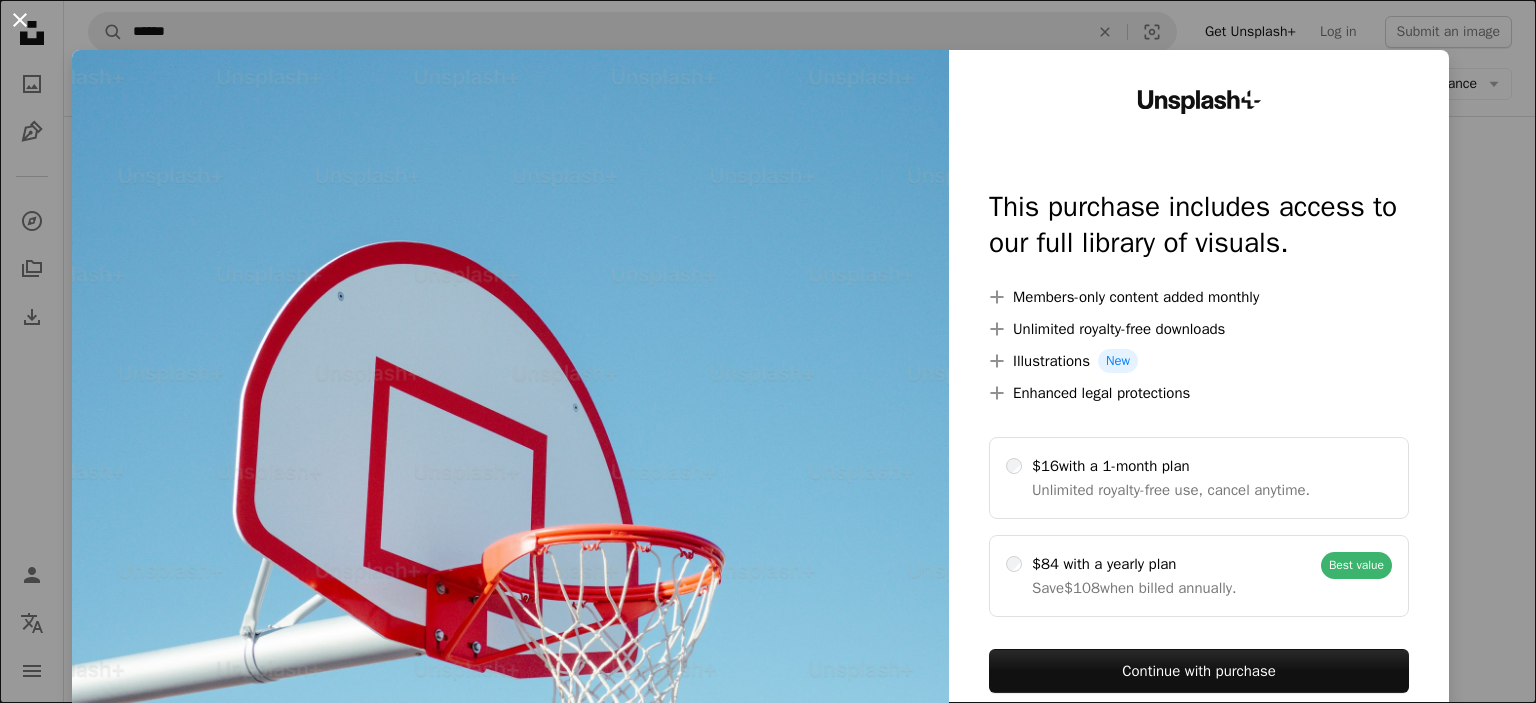click on "An X shape" at bounding box center [20, 20] 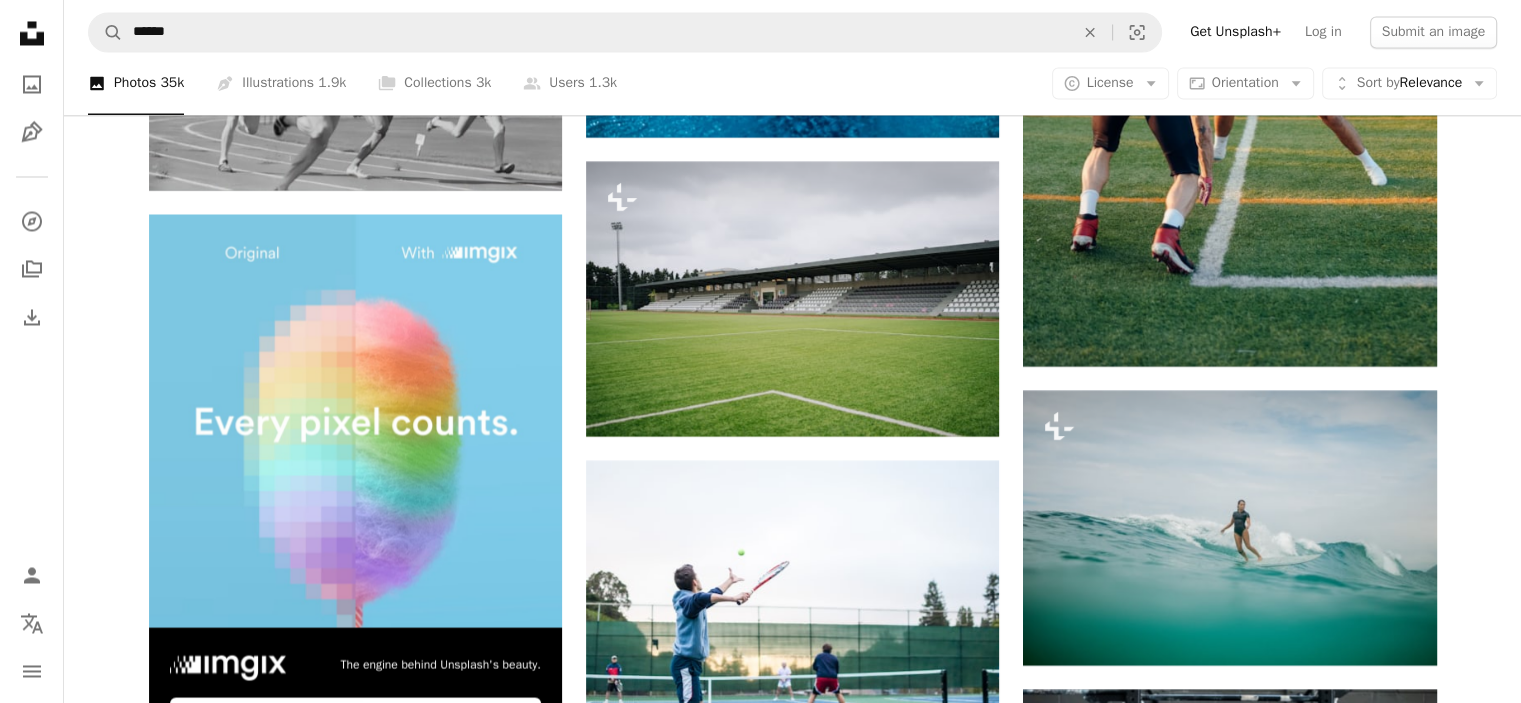 scroll, scrollTop: 3650, scrollLeft: 0, axis: vertical 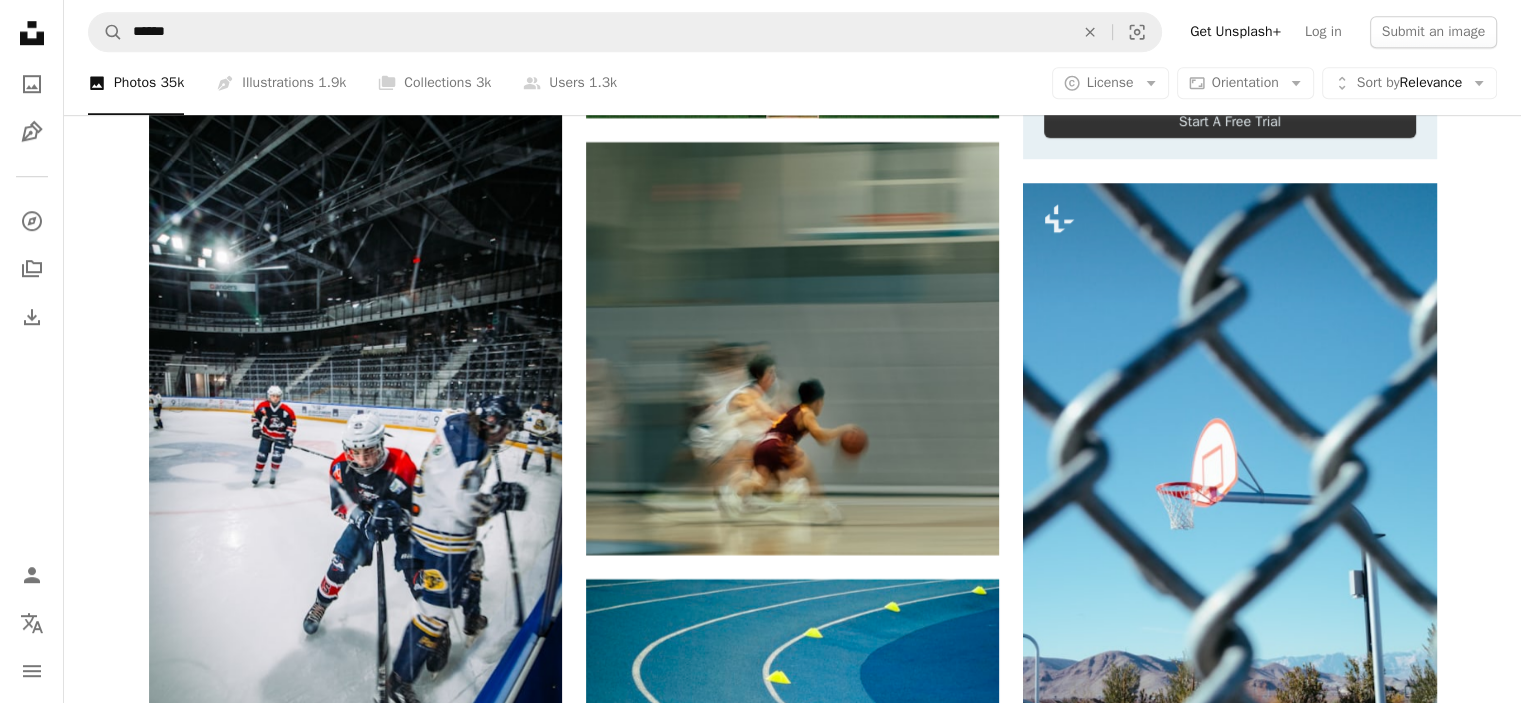 click on "A magnifying glass ****** An X shape Visual search" at bounding box center [625, 32] 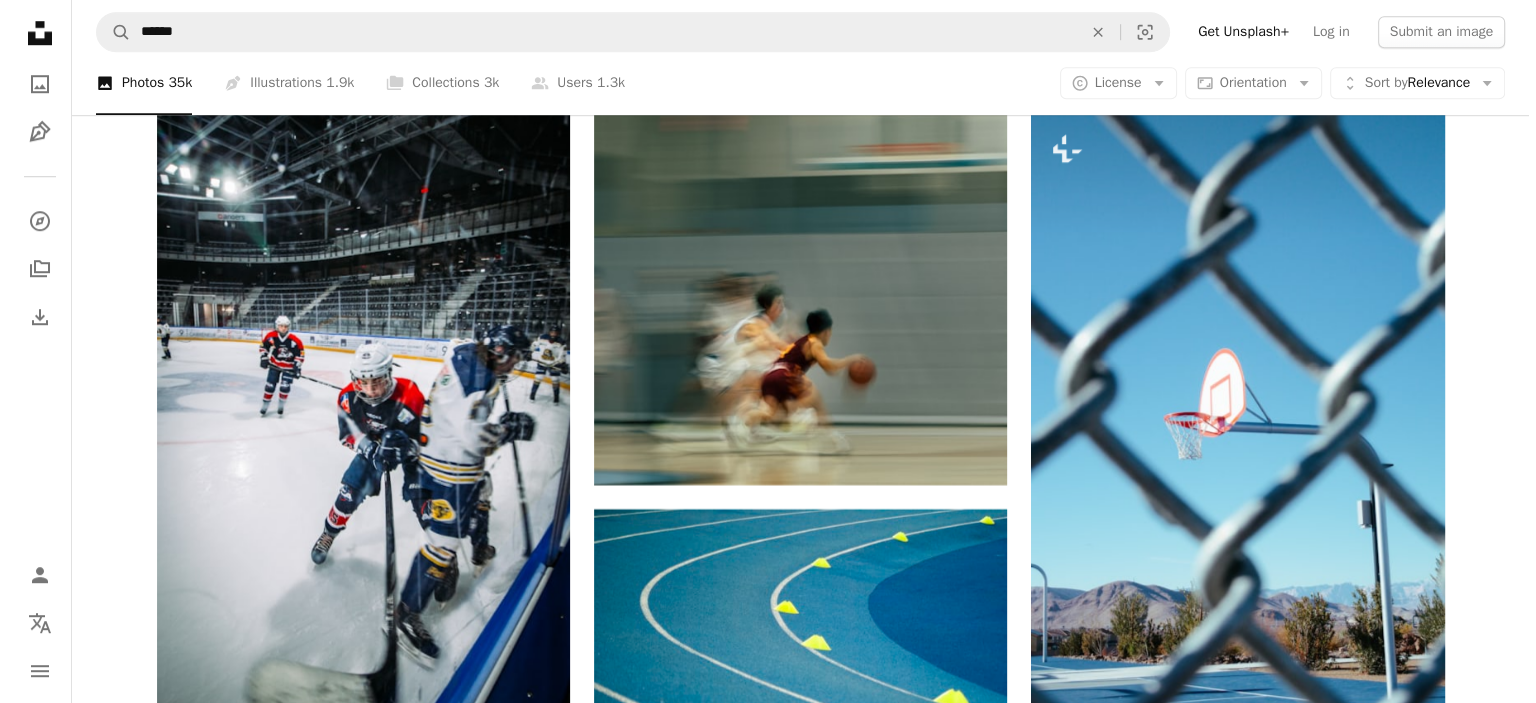 scroll, scrollTop: 9138, scrollLeft: 0, axis: vertical 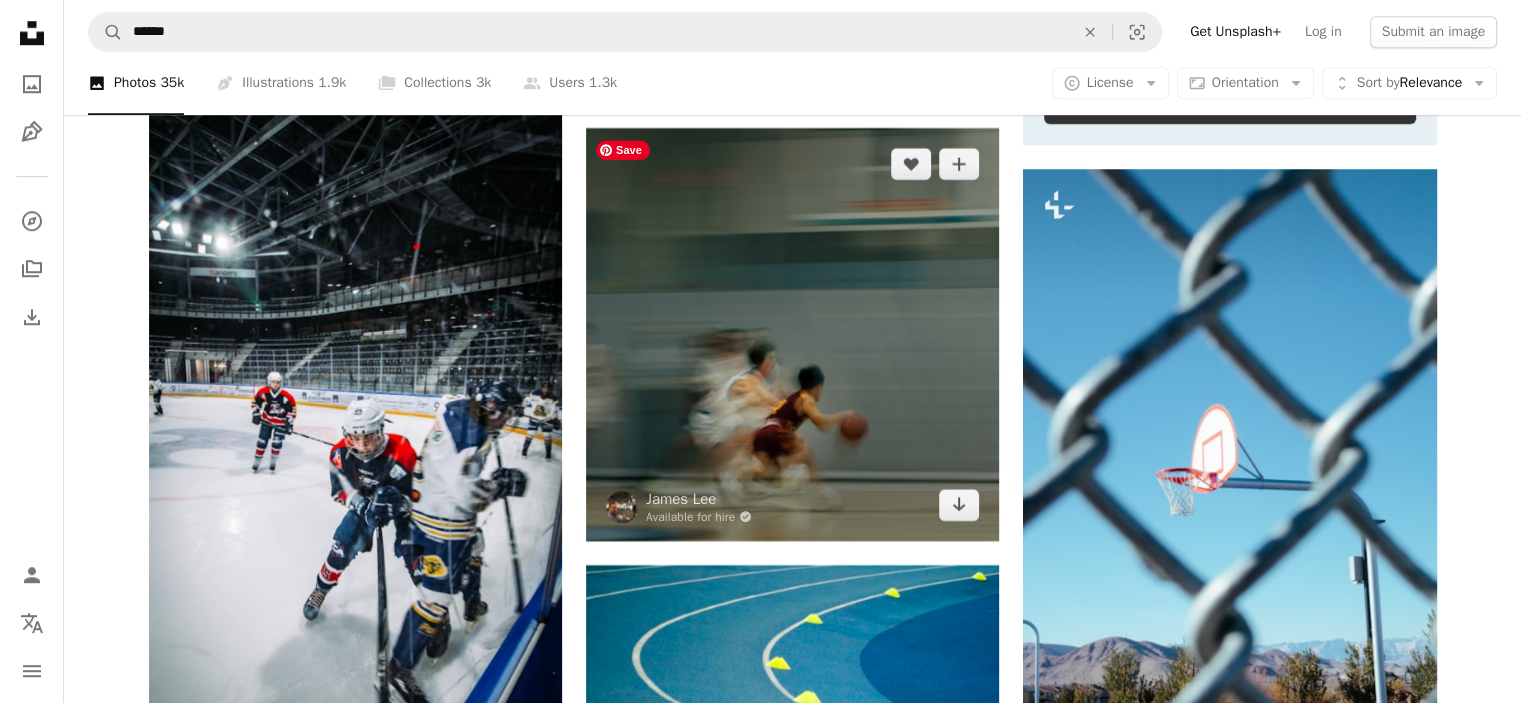 click at bounding box center (792, 334) 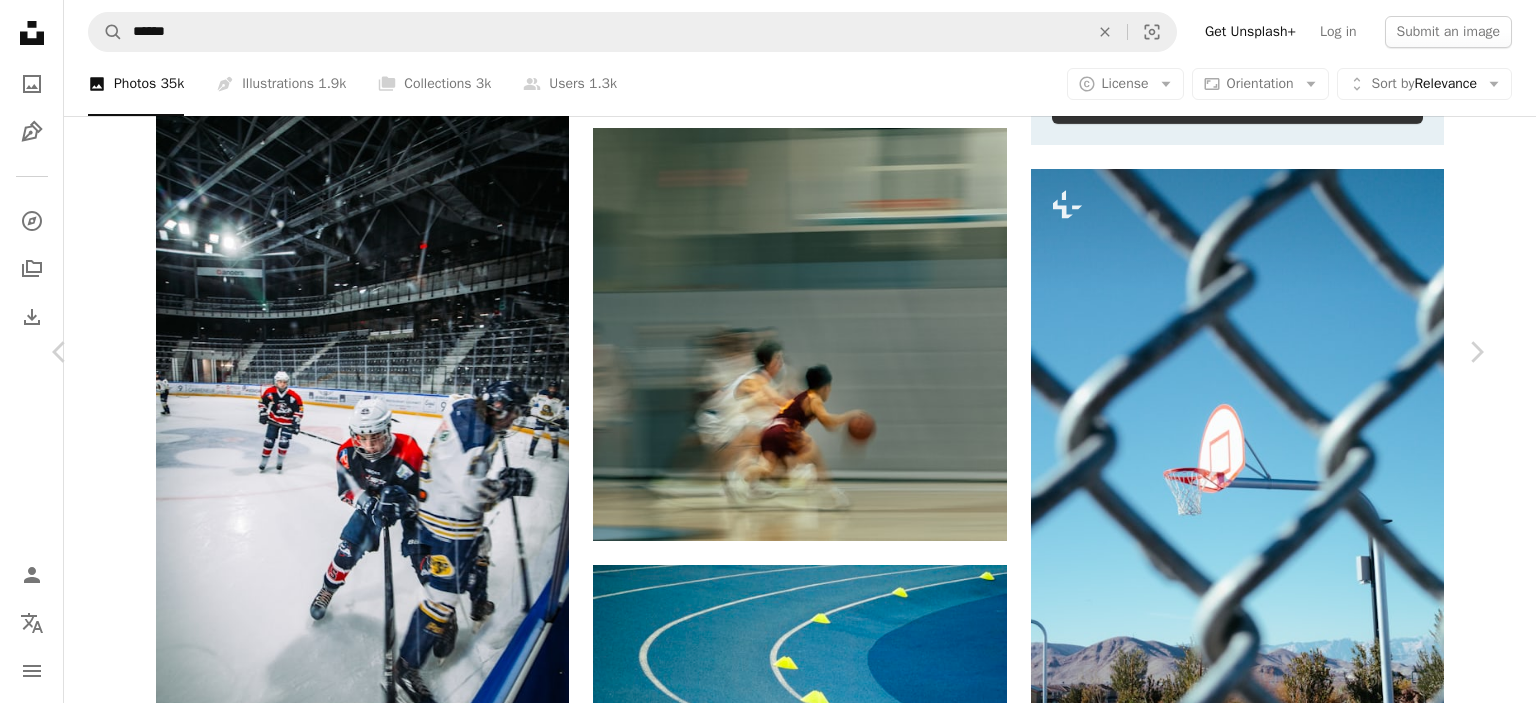 click on "A heart" 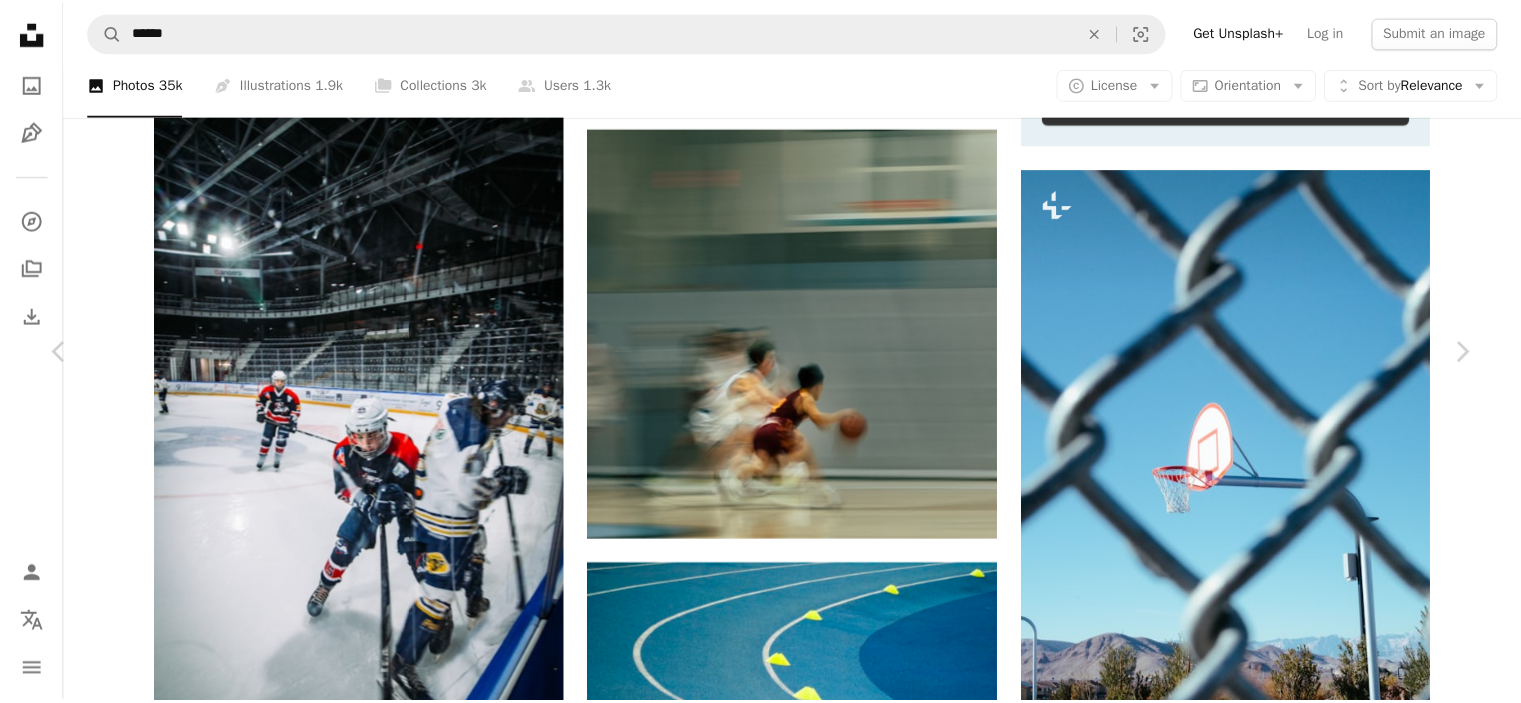 scroll, scrollTop: 28, scrollLeft: 0, axis: vertical 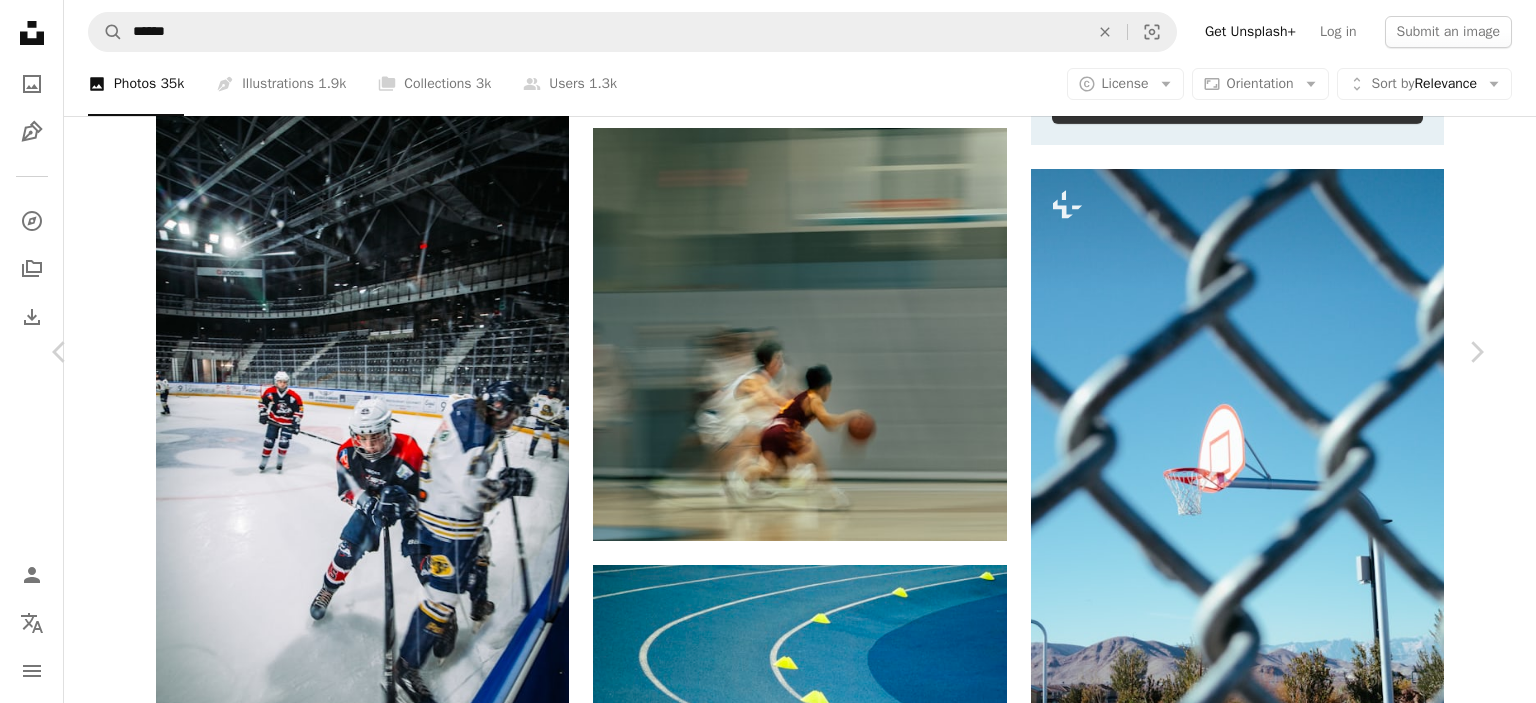 click on "An X shape" at bounding box center (20, 20) 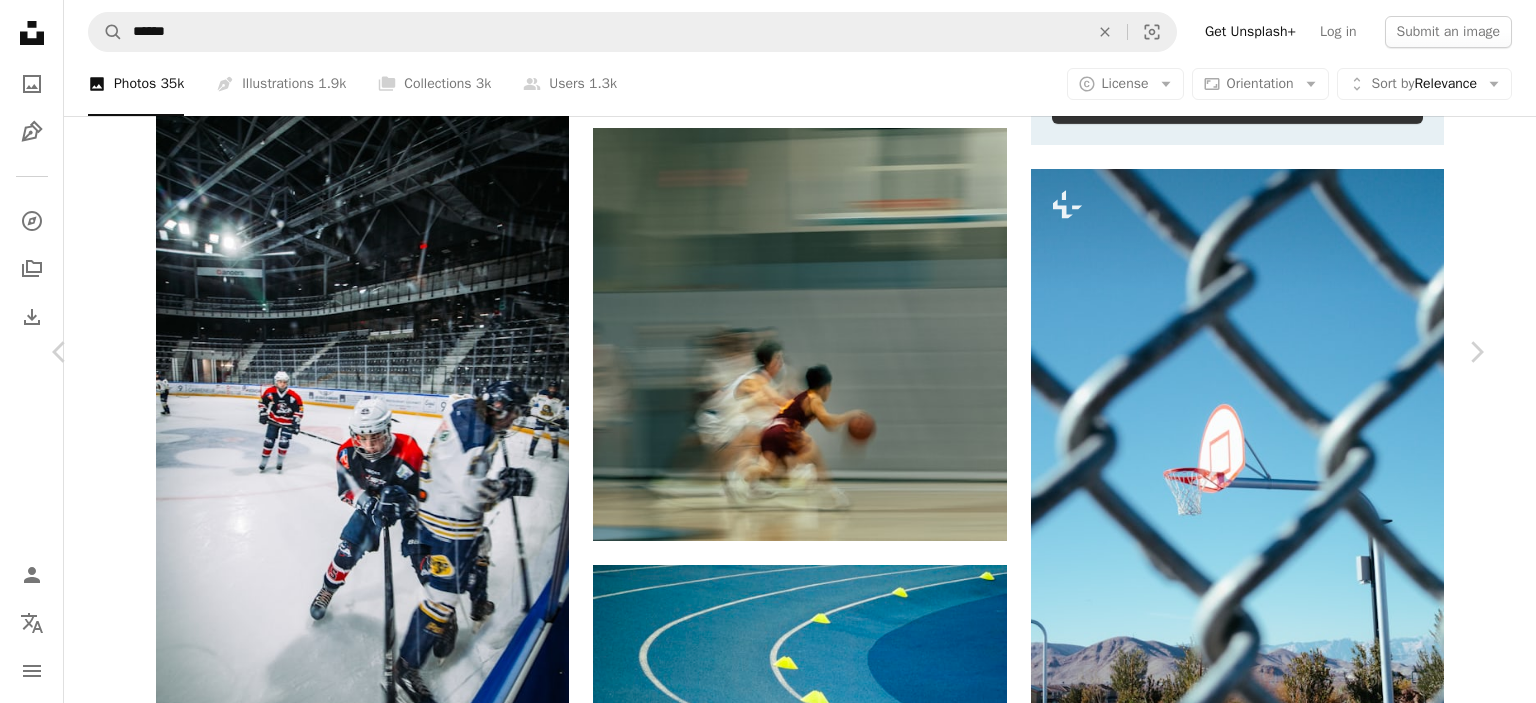click on "An X shape" at bounding box center (20, 20) 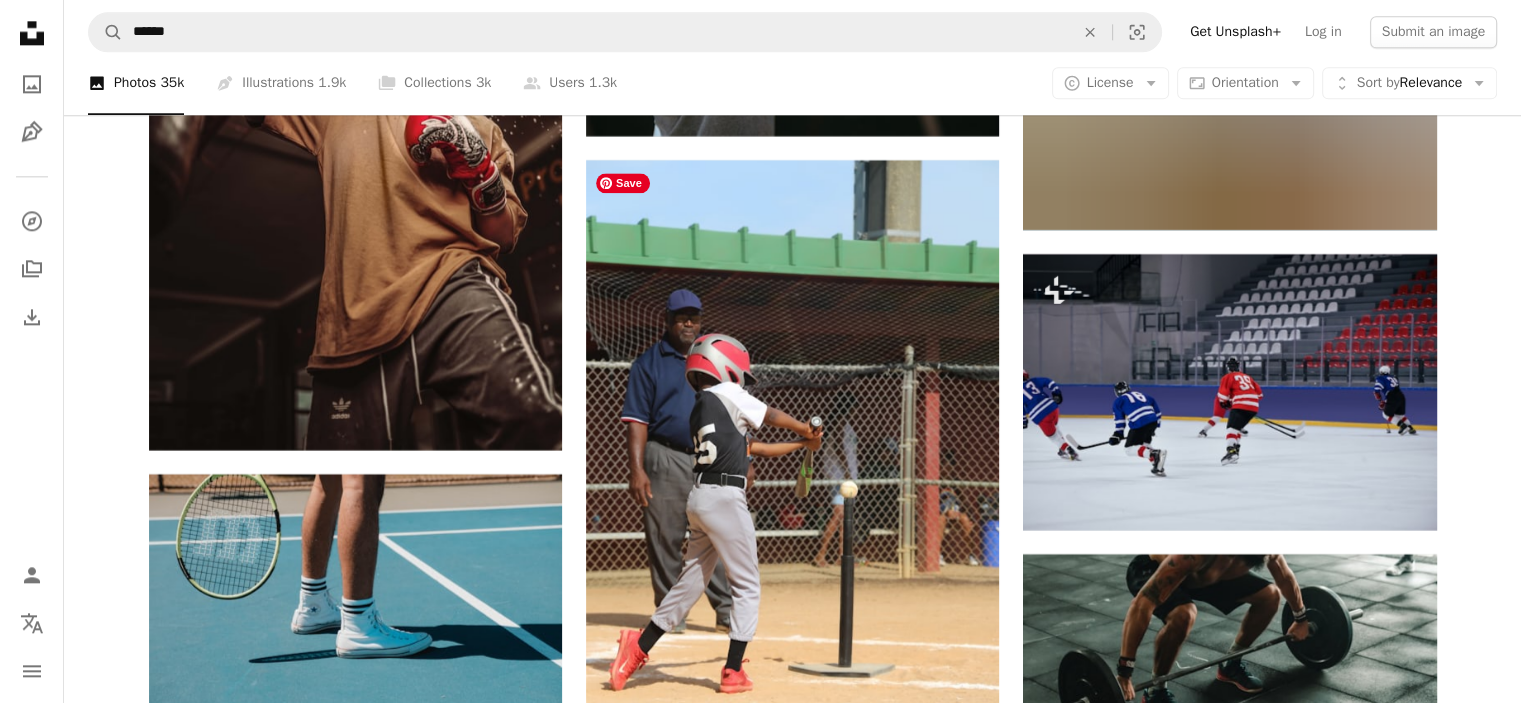 scroll, scrollTop: 17883, scrollLeft: 0, axis: vertical 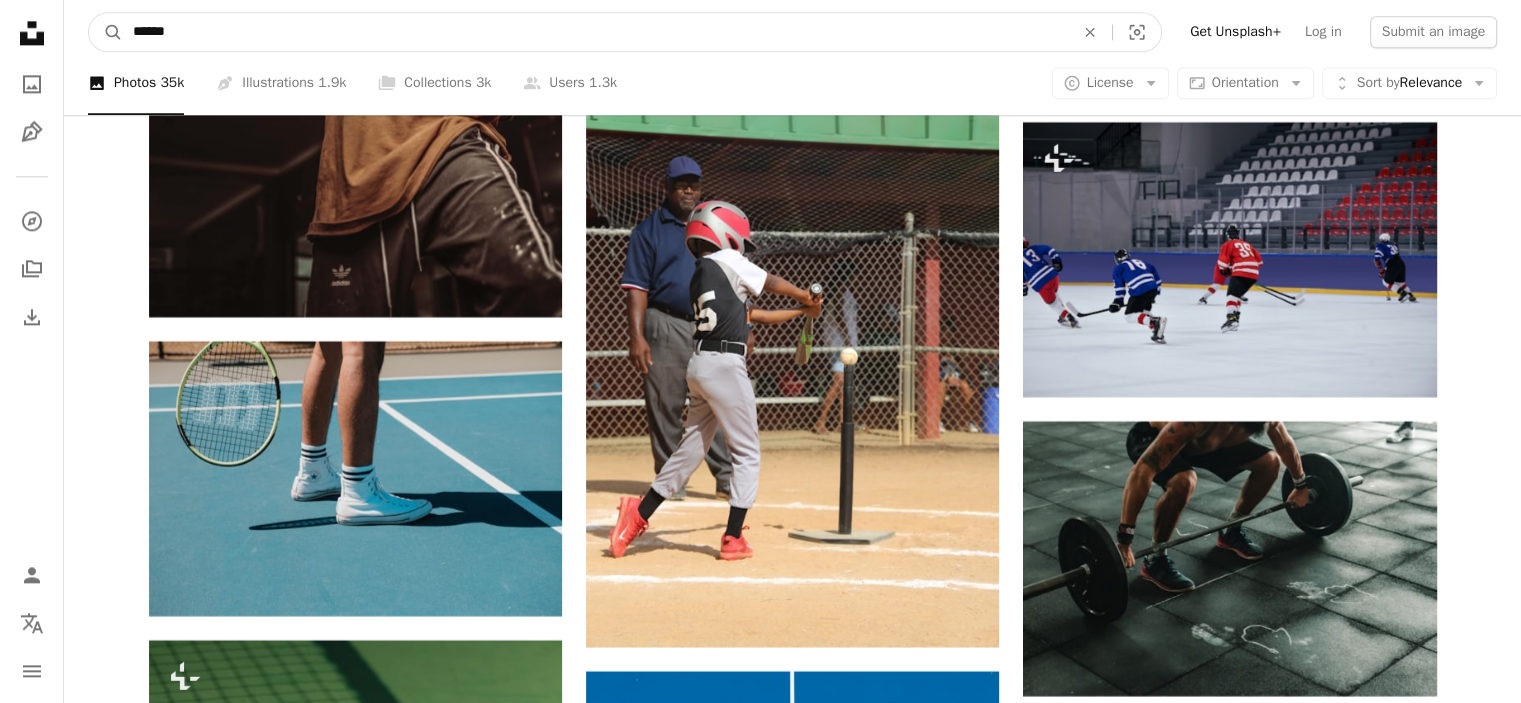 drag, startPoint x: 179, startPoint y: 29, endPoint x: 136, endPoint y: 26, distance: 43.104523 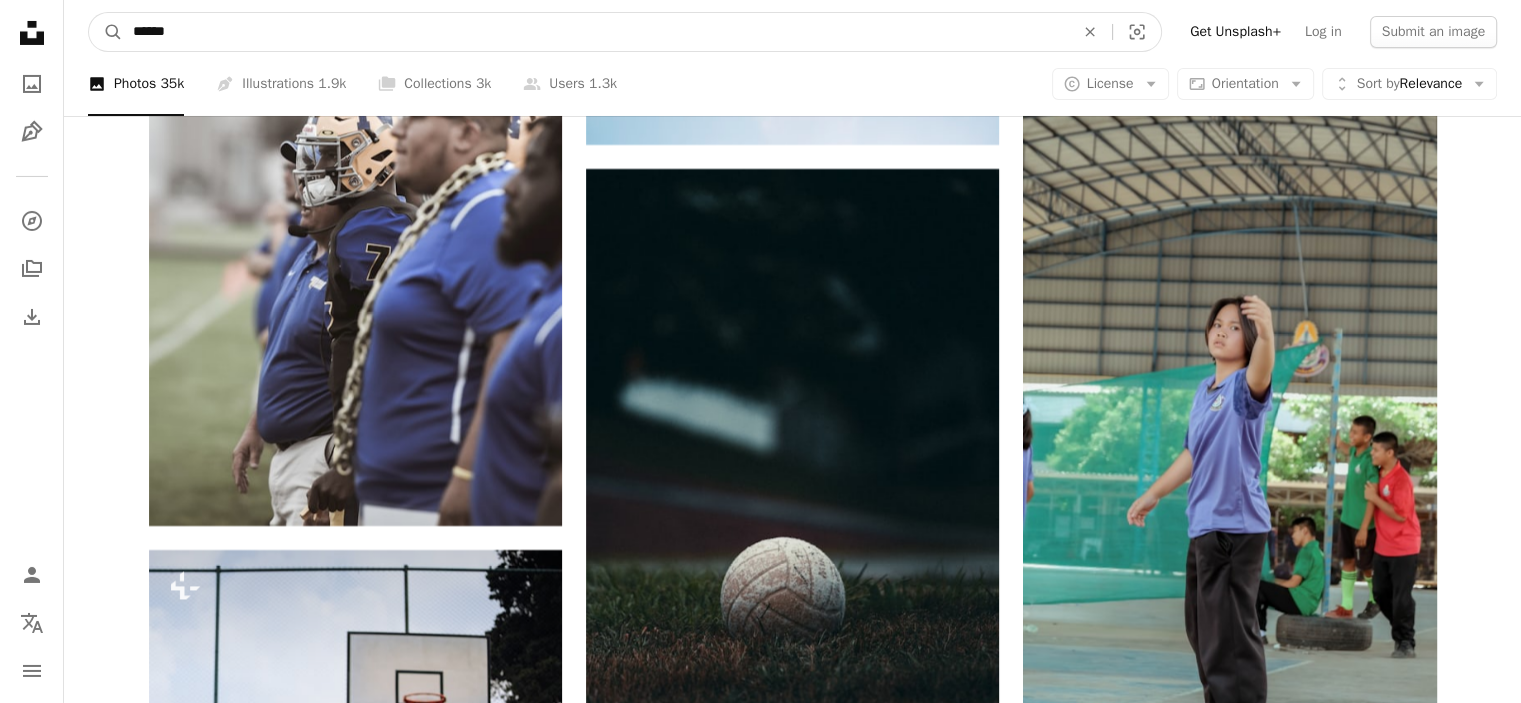 scroll, scrollTop: 37623, scrollLeft: 0, axis: vertical 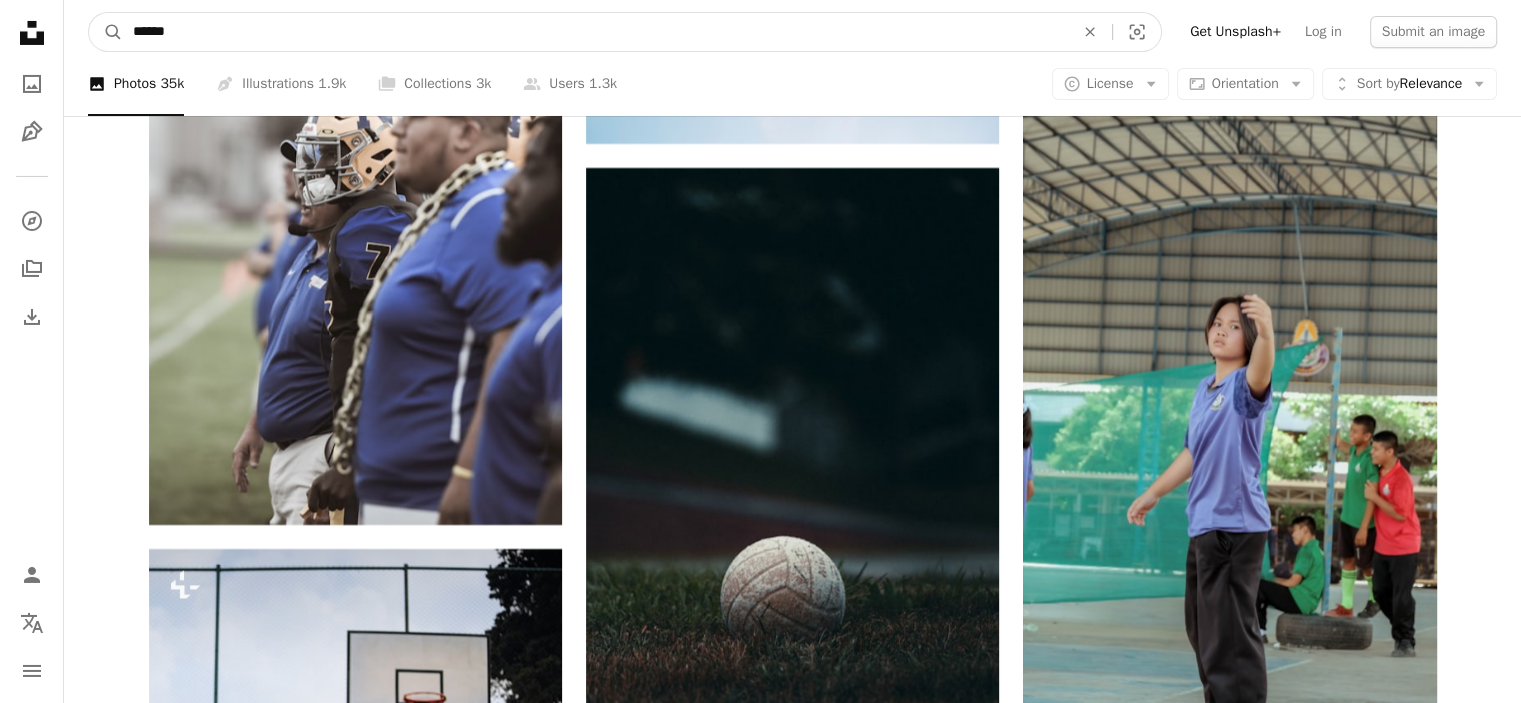 type on "*" 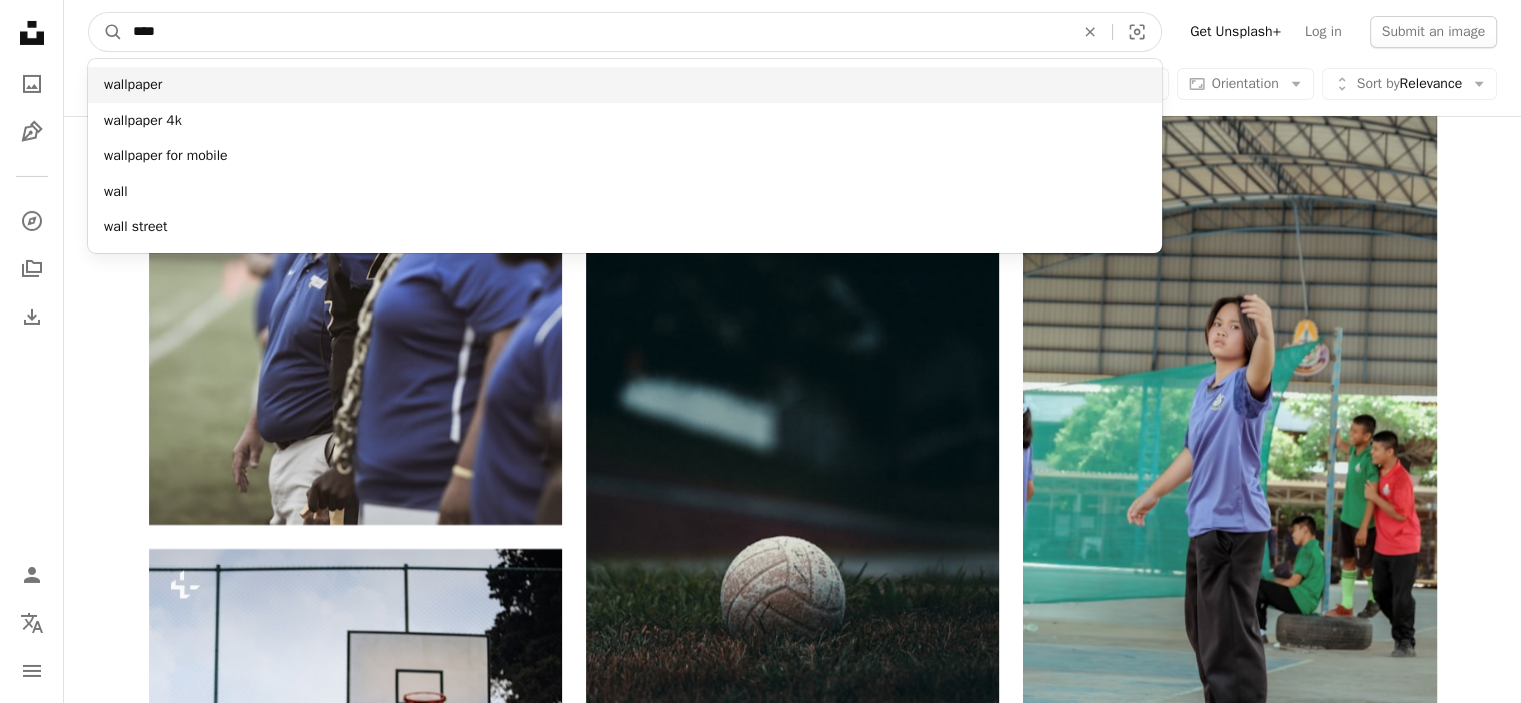 type on "****" 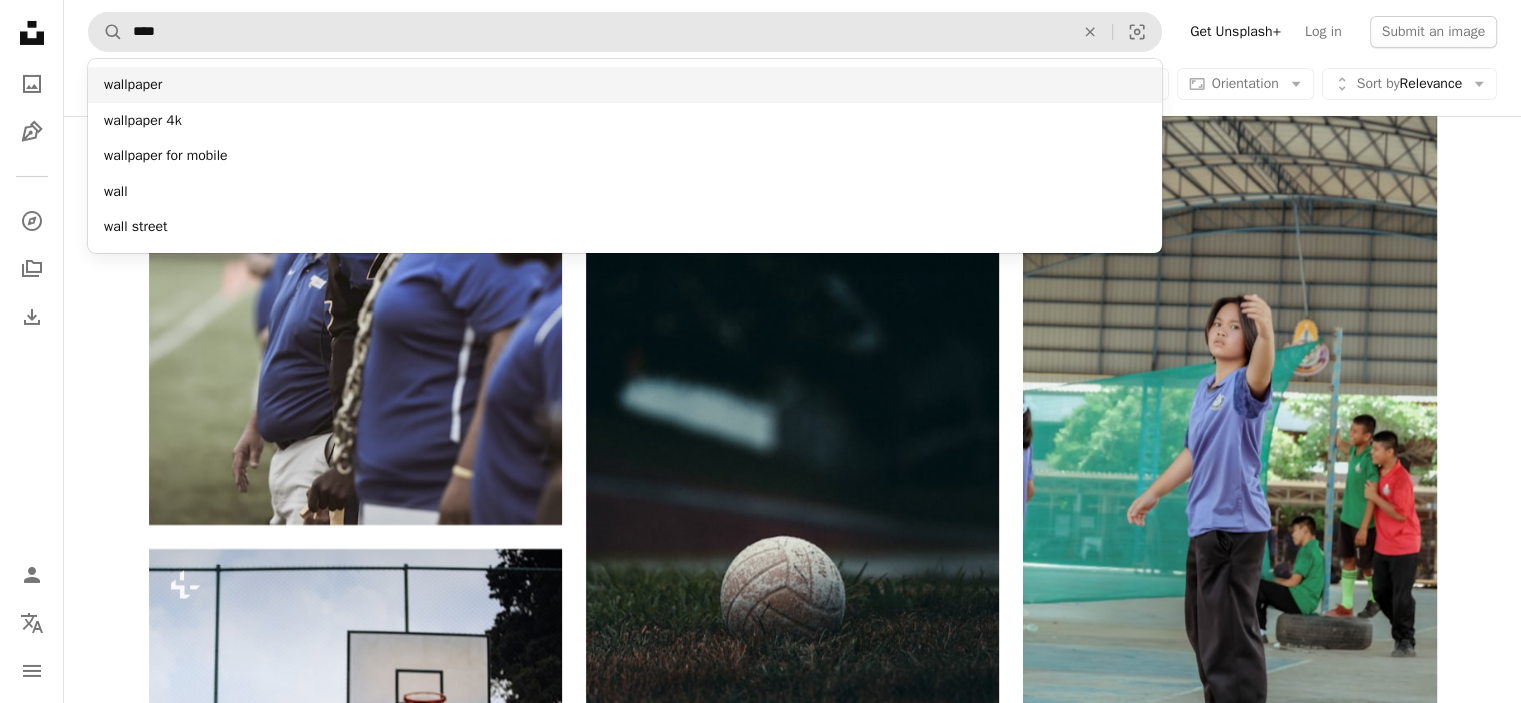 click on "wallpaper" at bounding box center (625, 85) 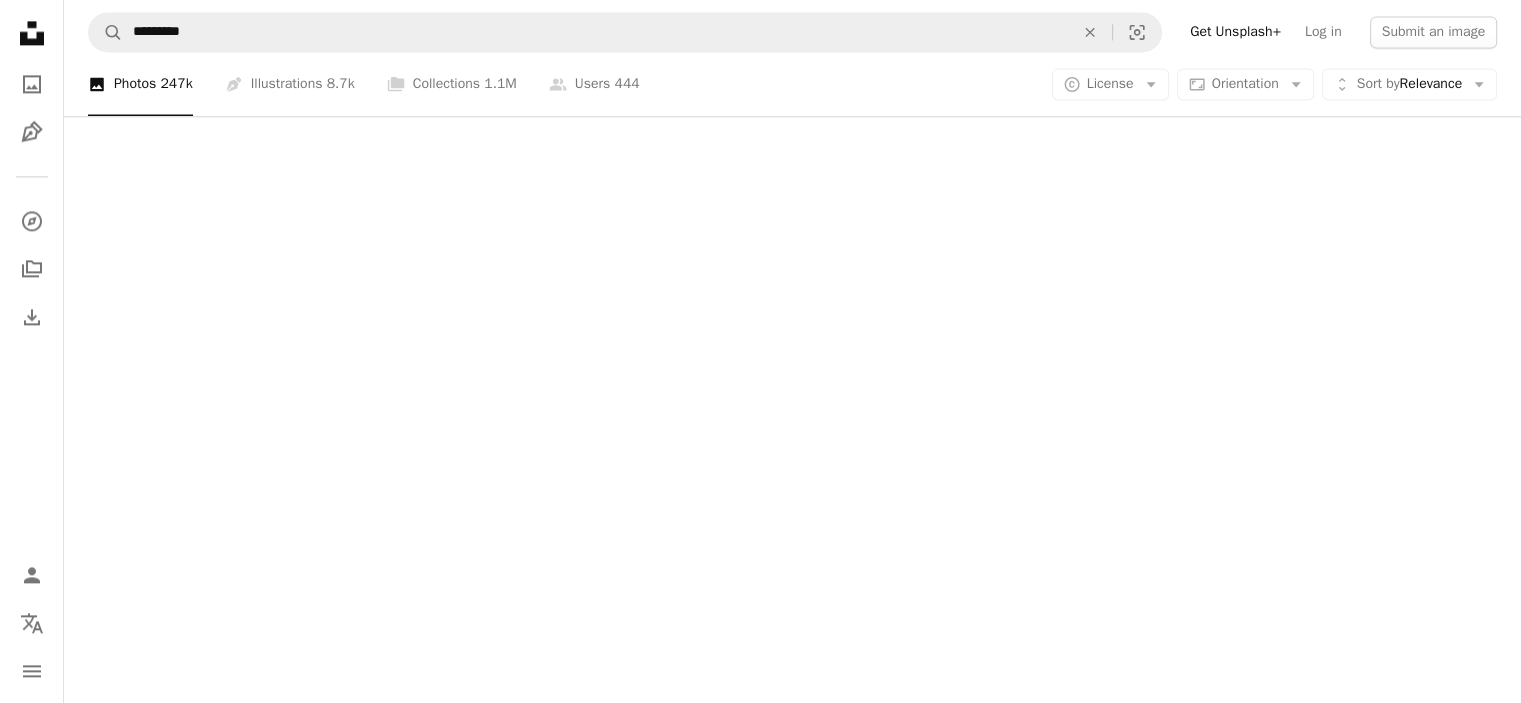 scroll, scrollTop: 0, scrollLeft: 0, axis: both 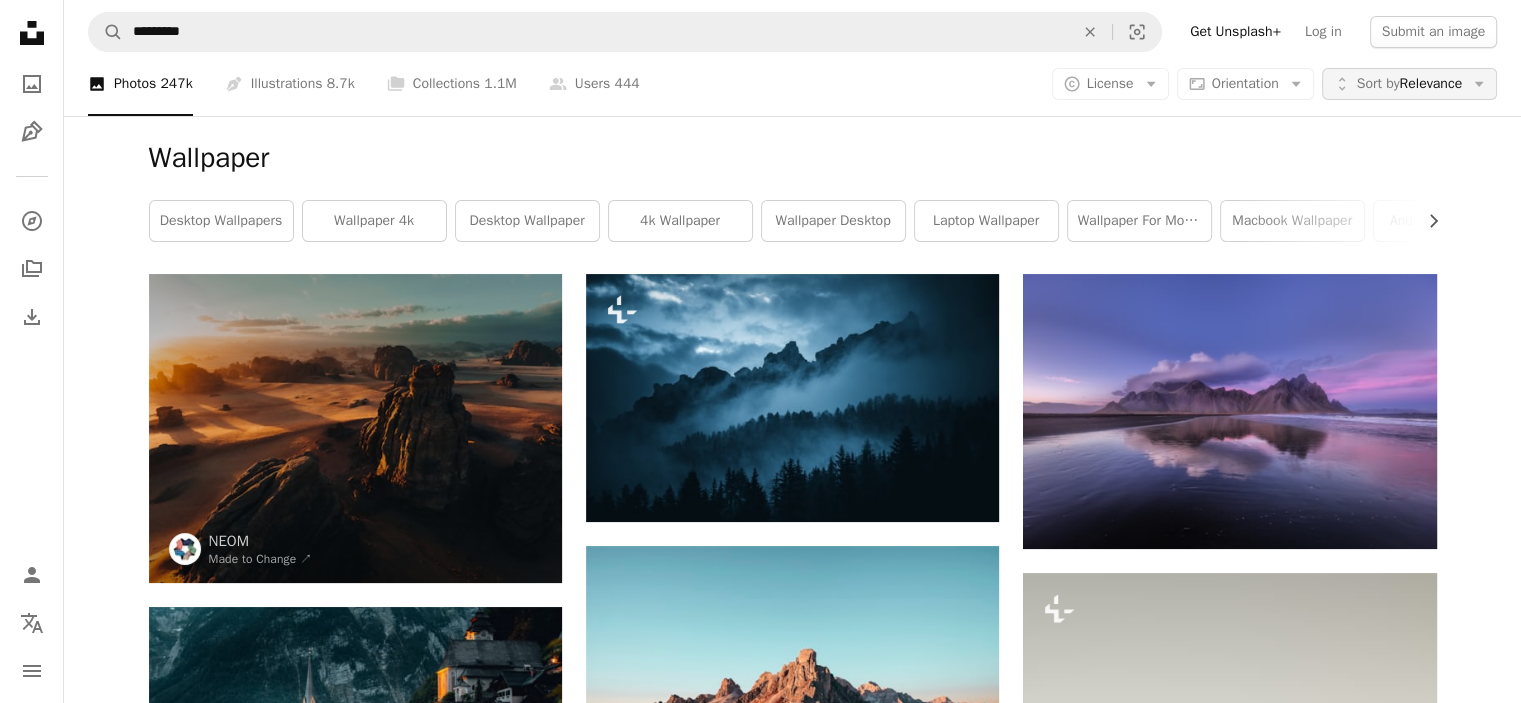 click on "Sort by  Relevance" at bounding box center (1409, 84) 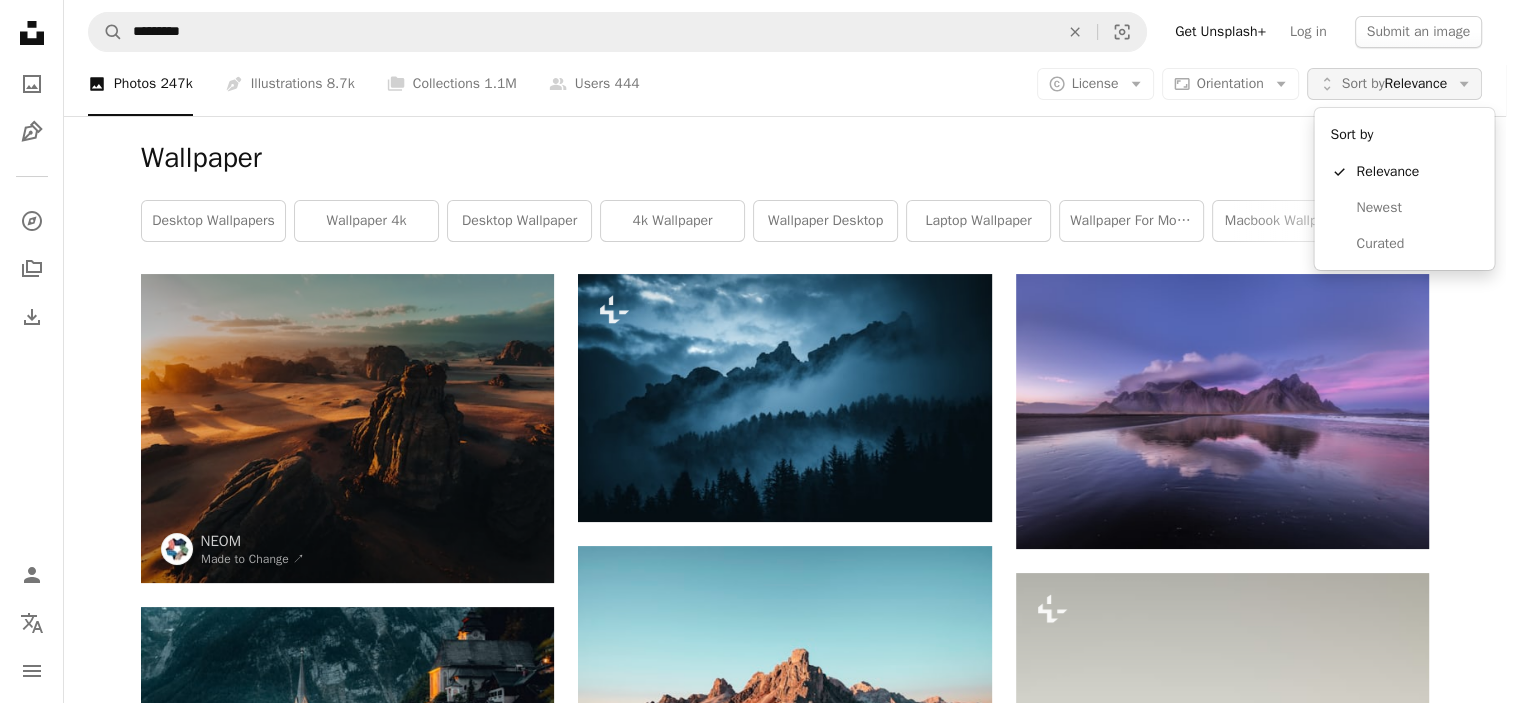 click on "Sort by  Relevance" at bounding box center (1394, 84) 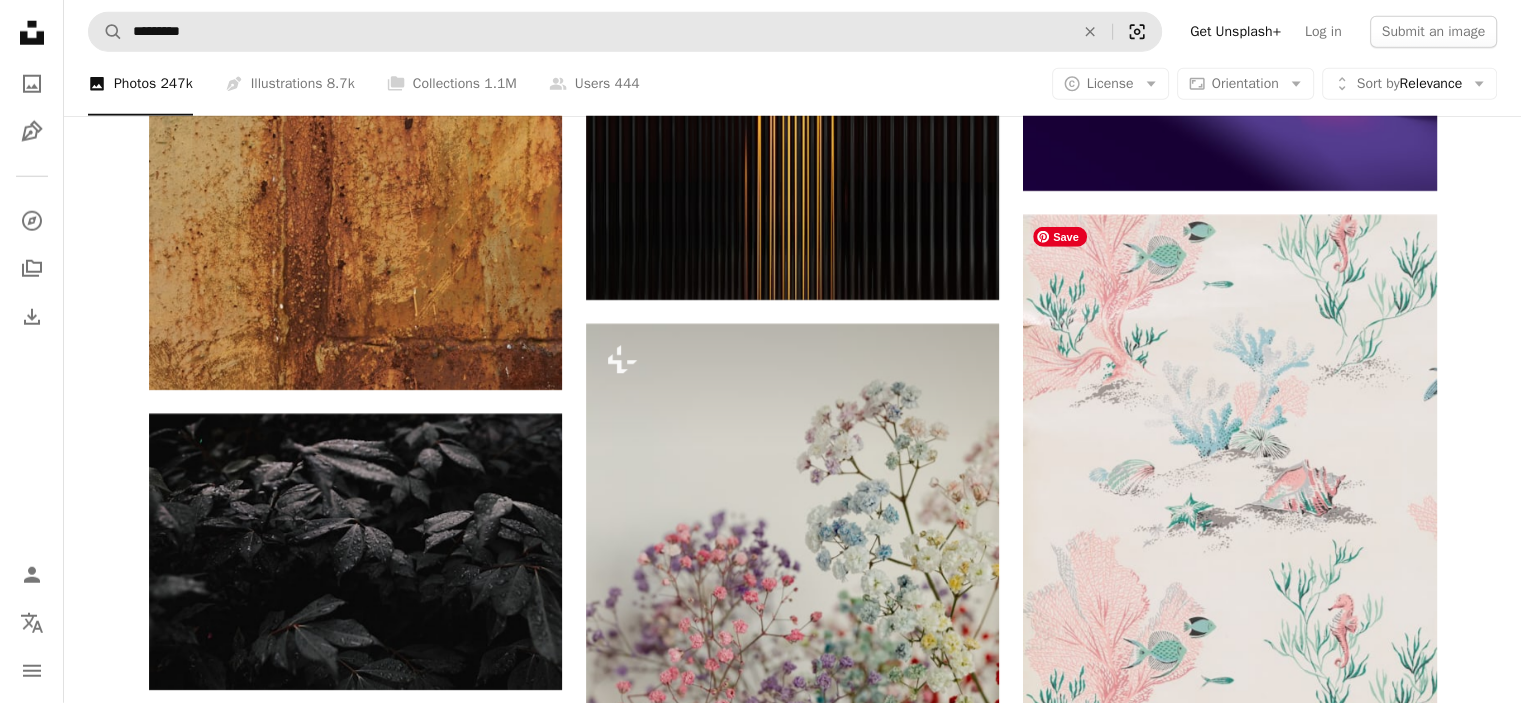 scroll, scrollTop: 20800, scrollLeft: 0, axis: vertical 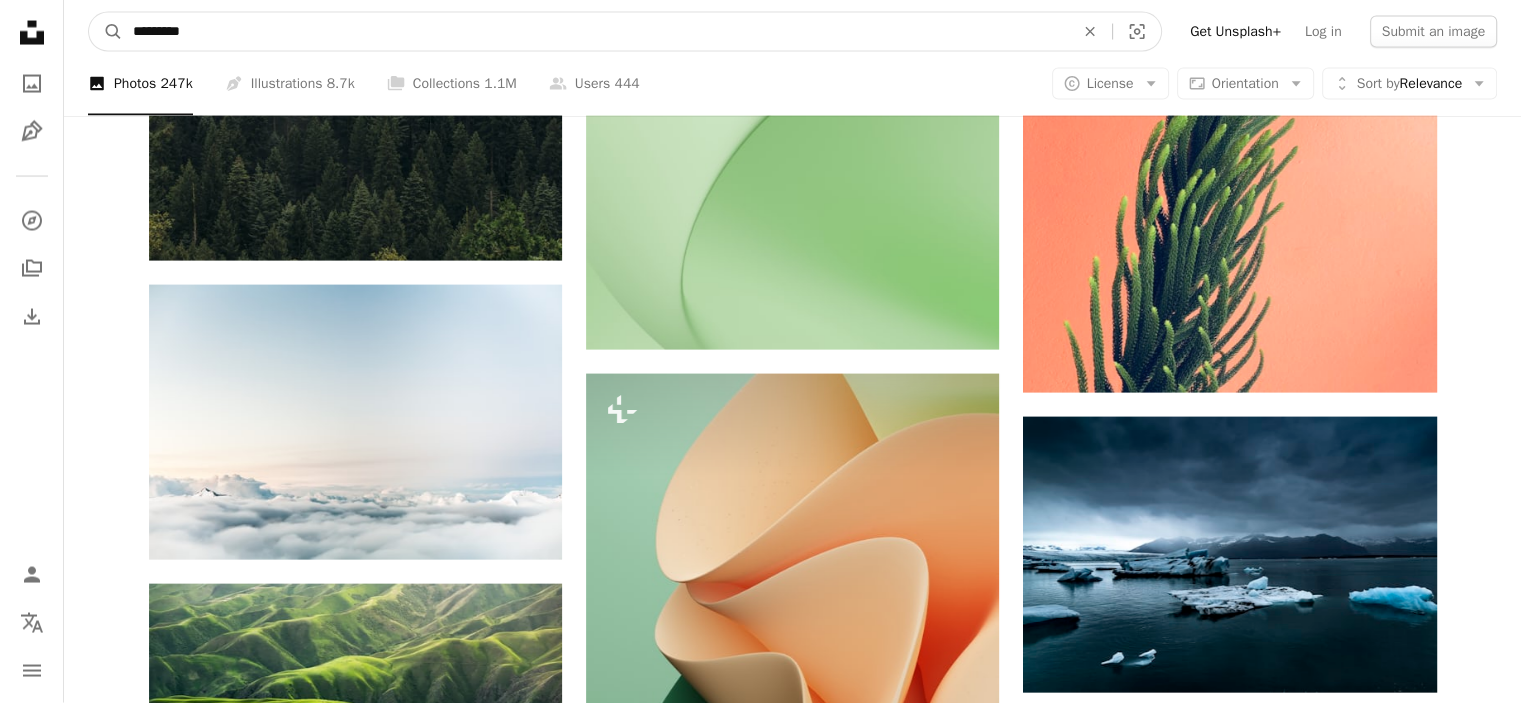 click on "*********" at bounding box center (595, 32) 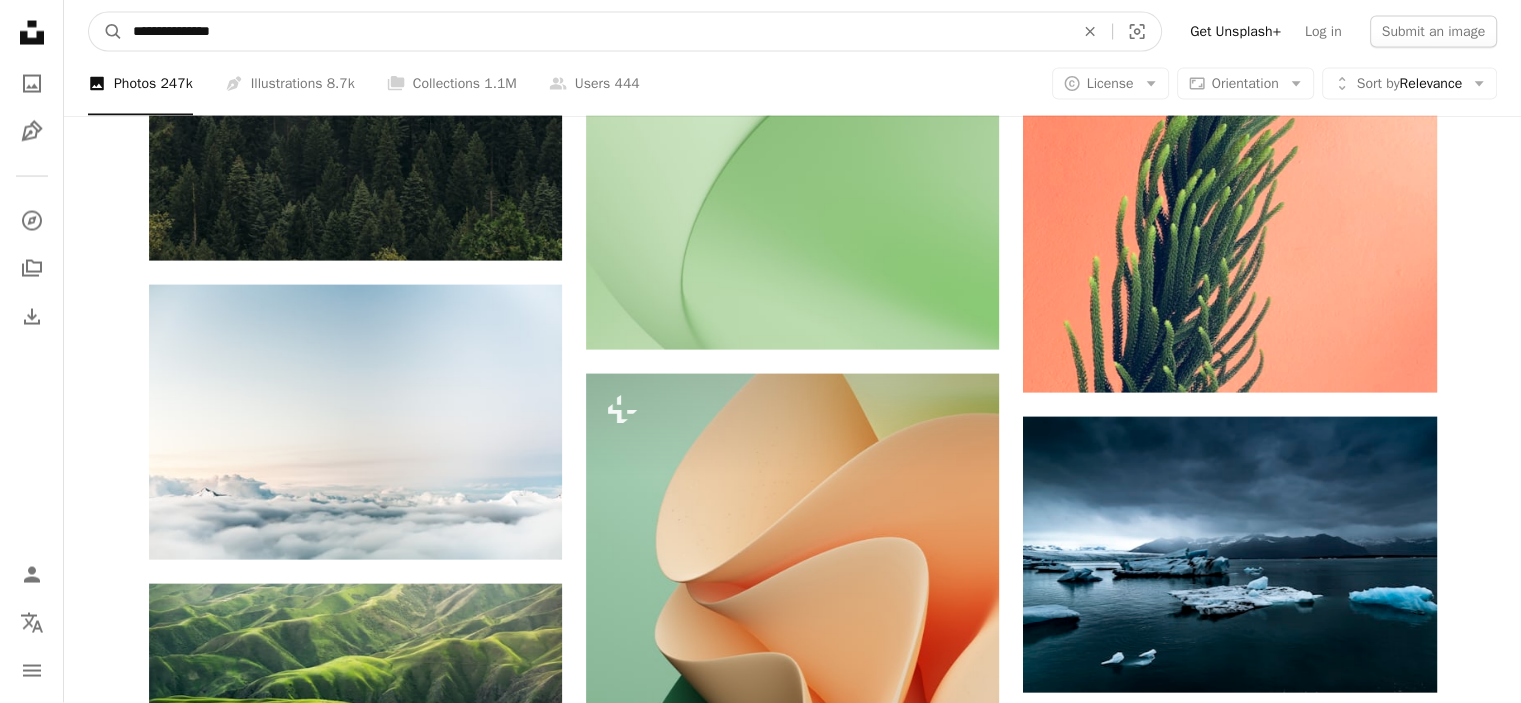 type on "**********" 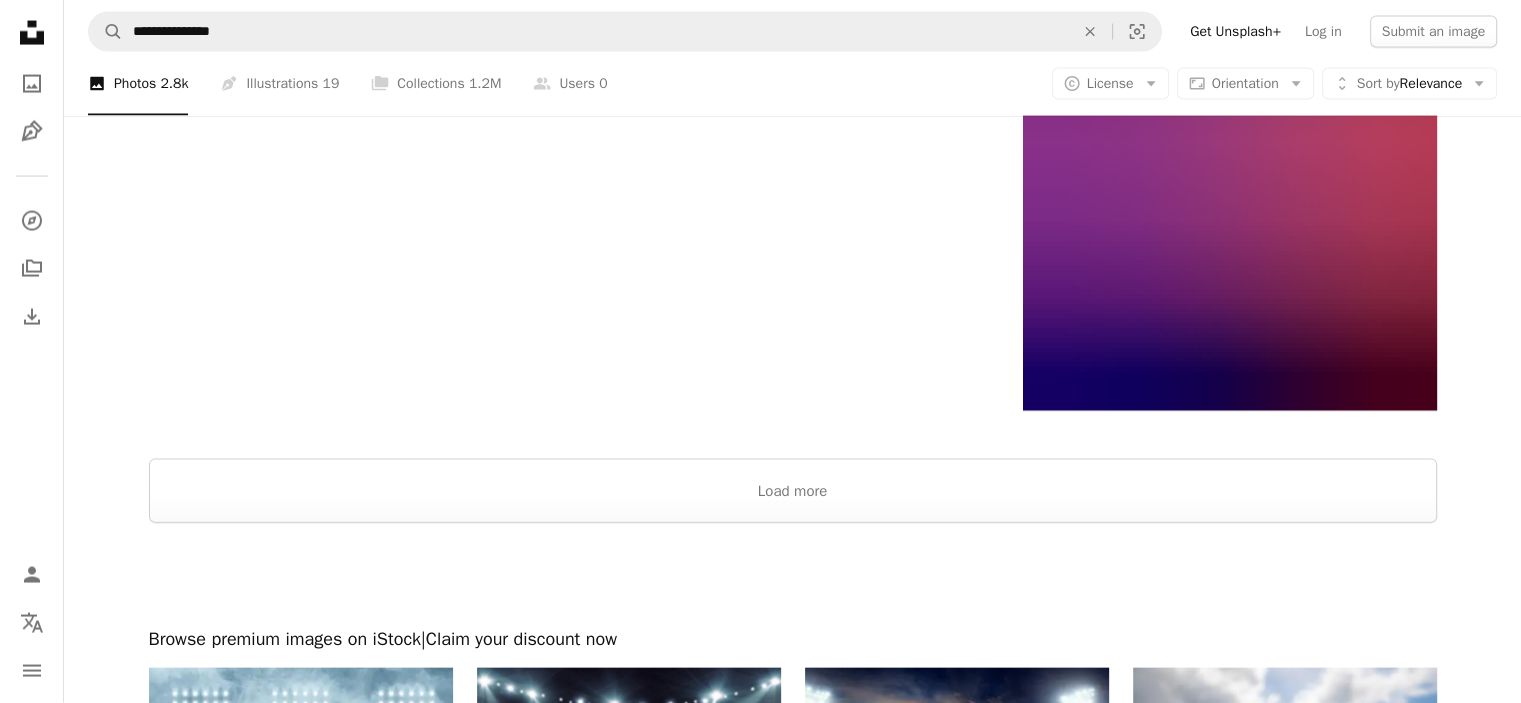 scroll, scrollTop: 4283, scrollLeft: 0, axis: vertical 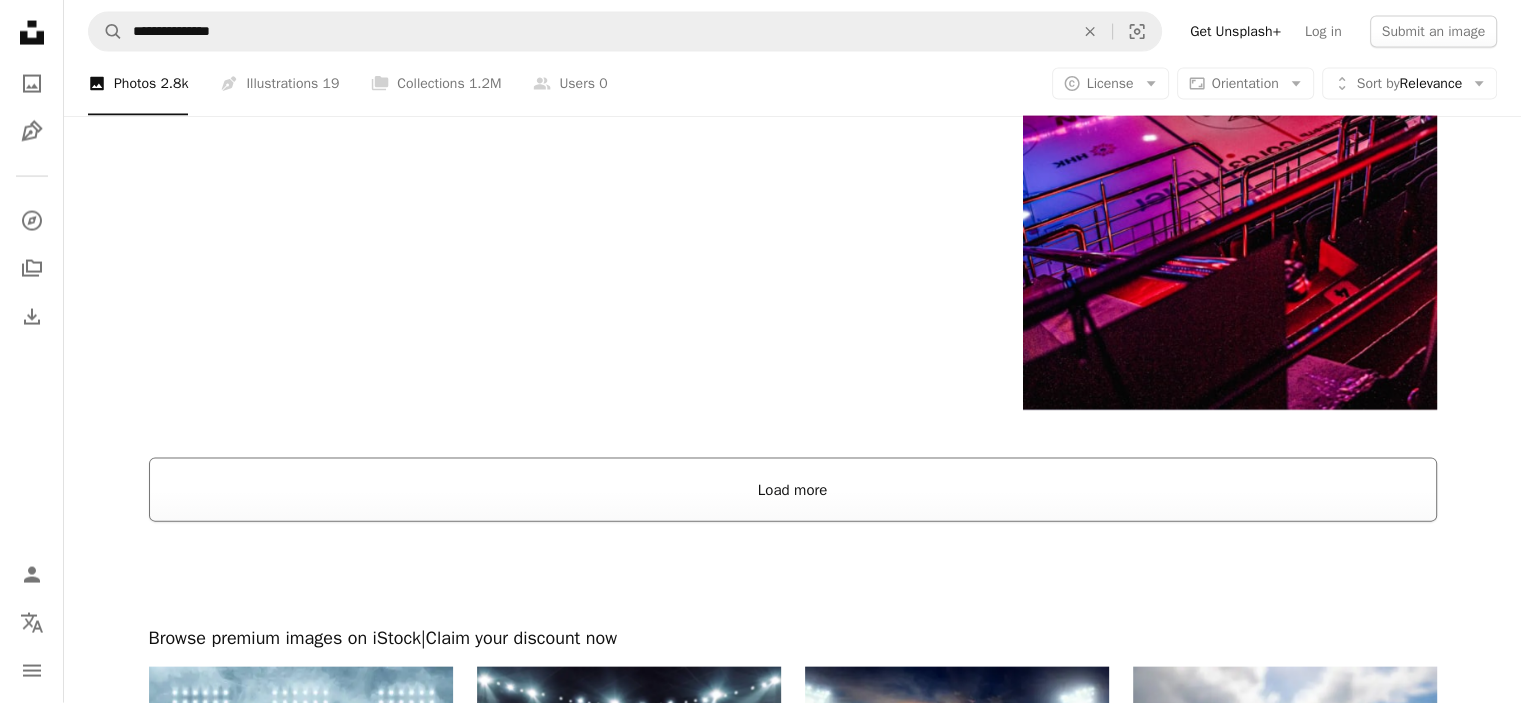 click on "Load more" at bounding box center [793, 490] 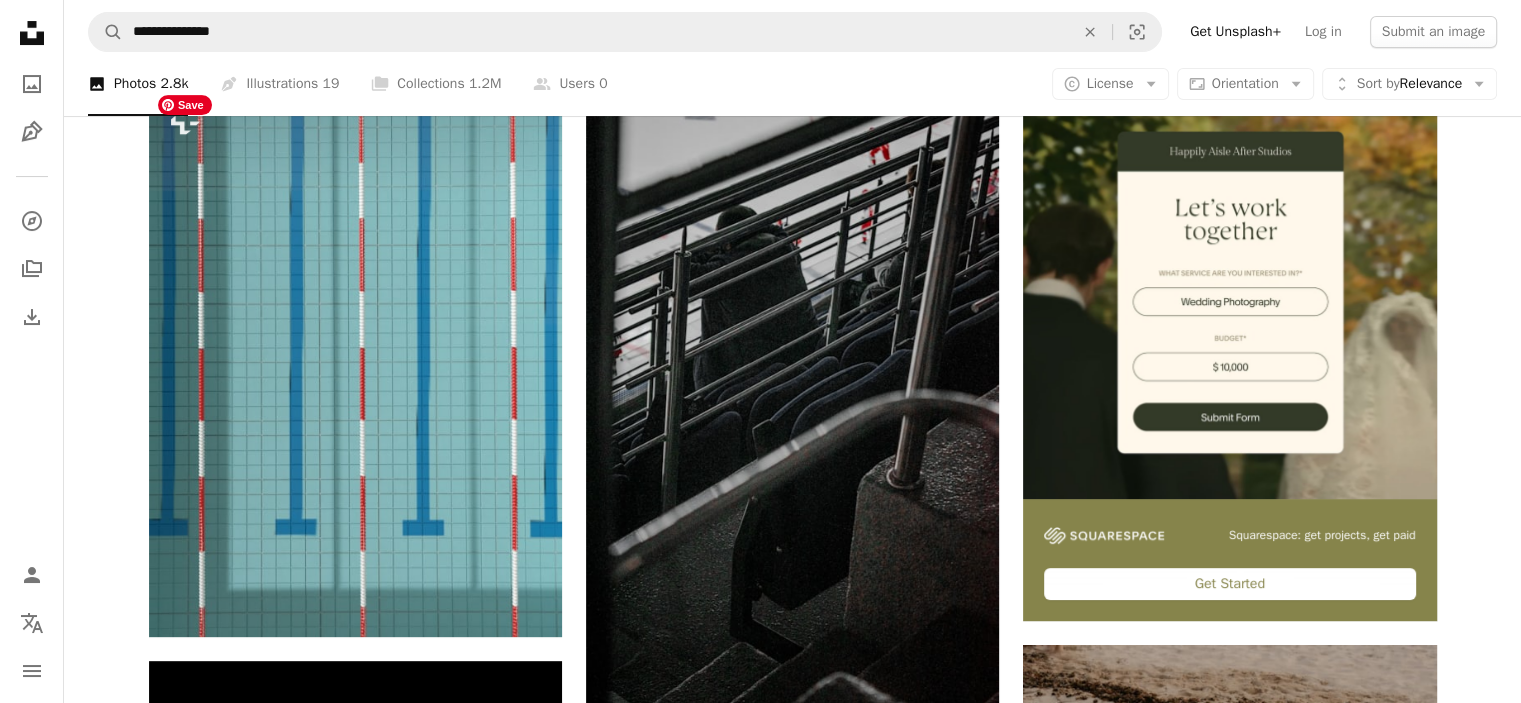 scroll, scrollTop: 0, scrollLeft: 0, axis: both 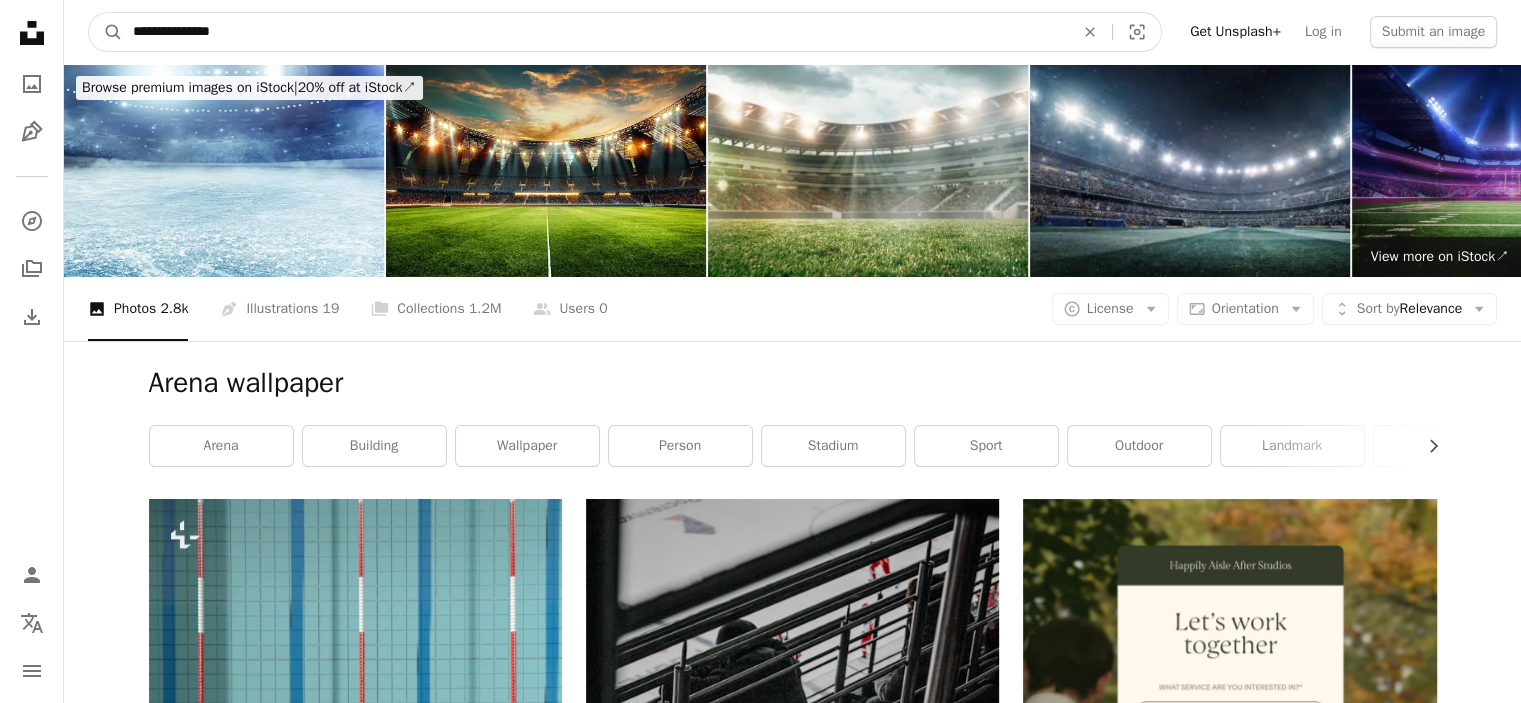click on "**********" at bounding box center [595, 32] 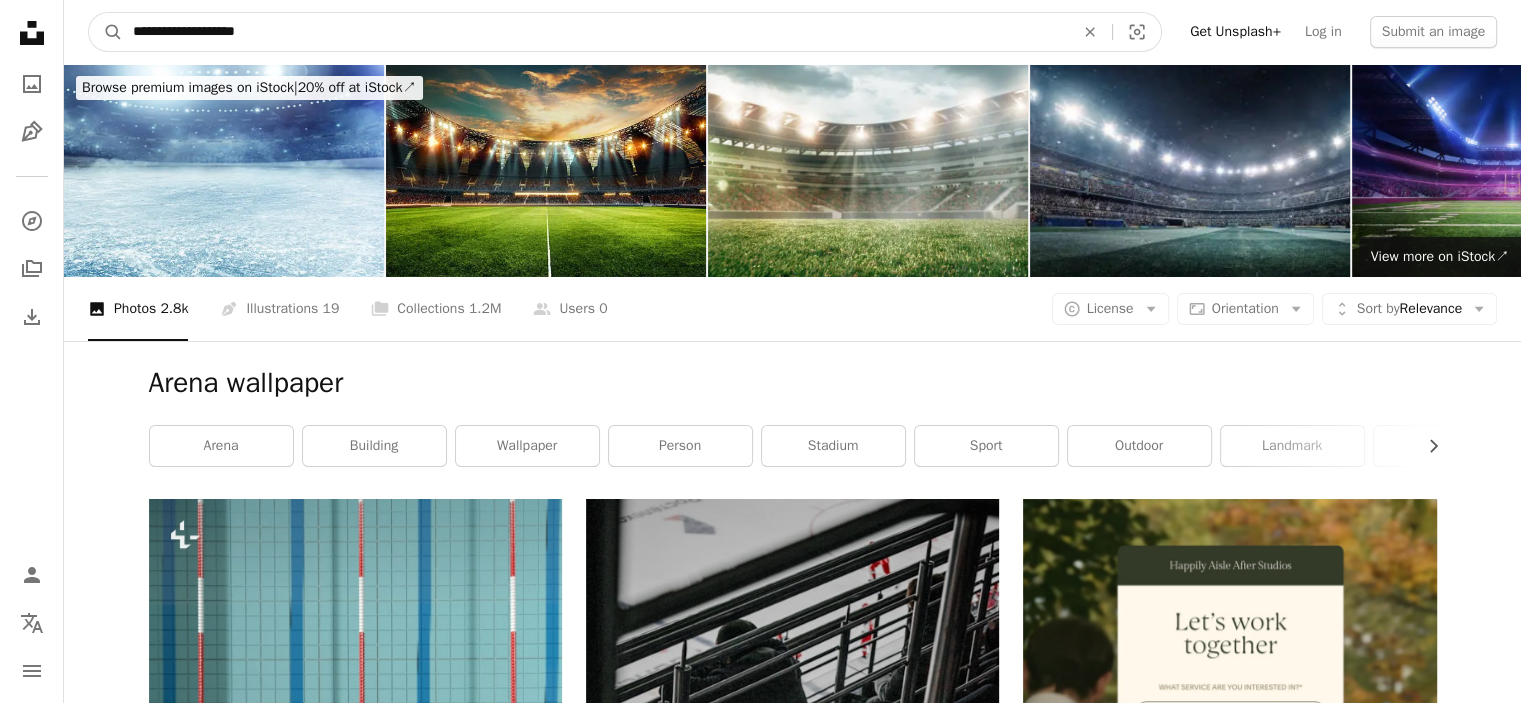 type on "**********" 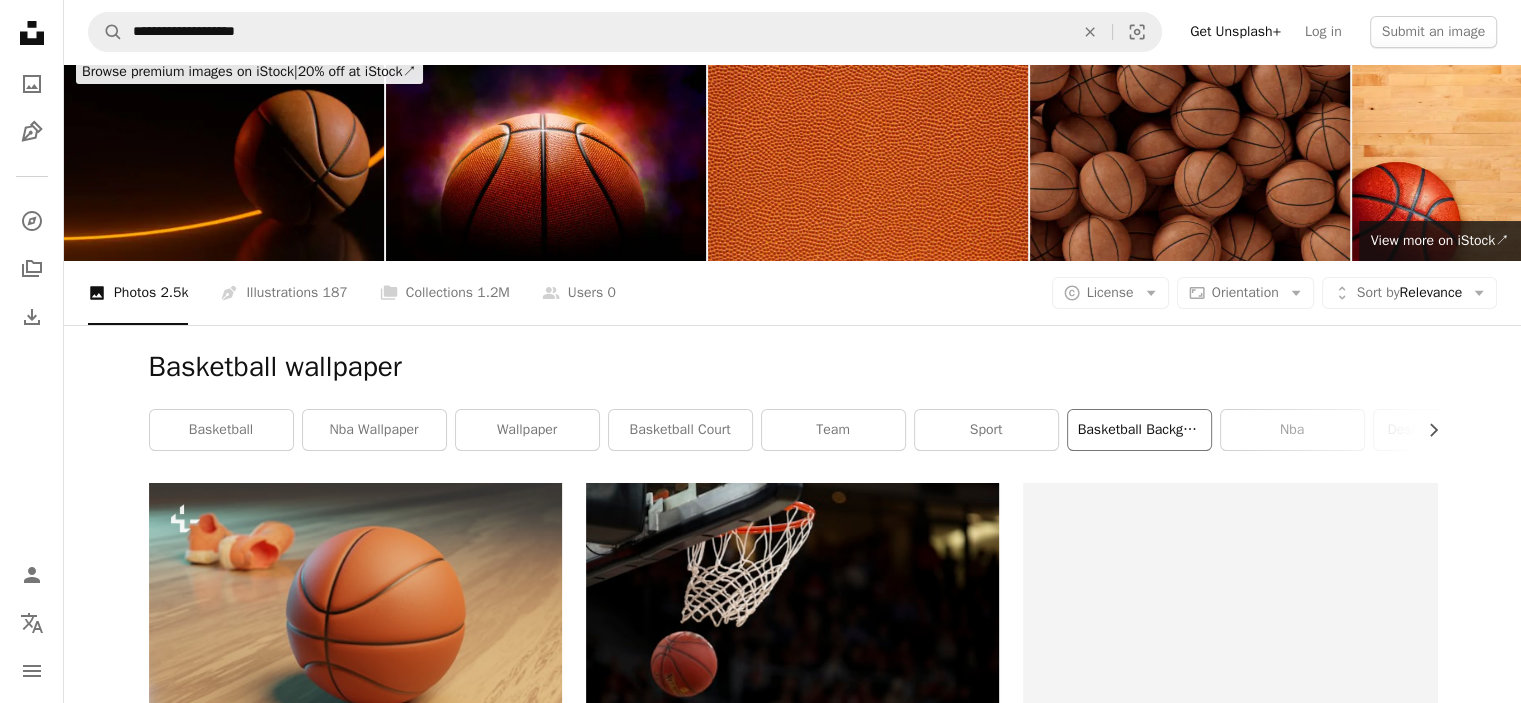 scroll, scrollTop: 16, scrollLeft: 0, axis: vertical 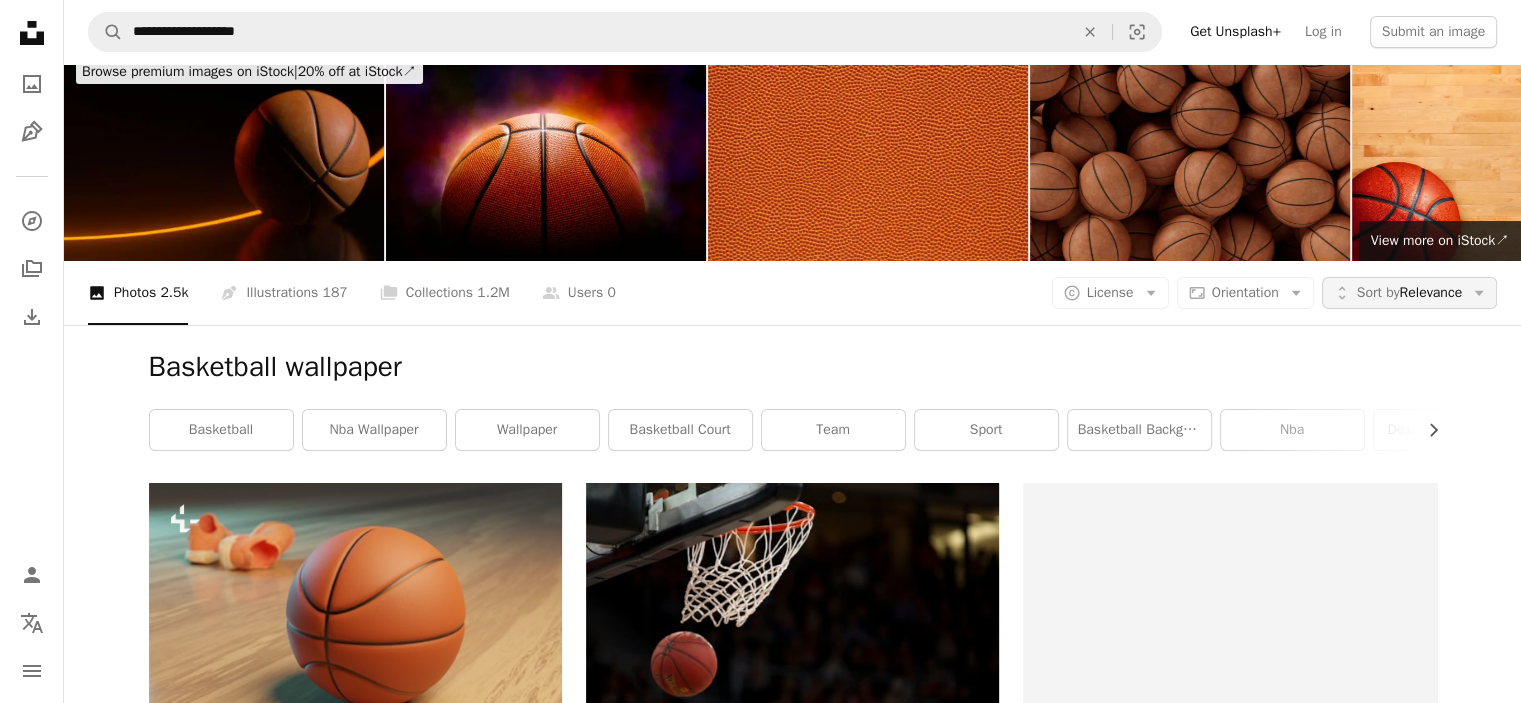 click on "Unfold Sort by  Relevance Arrow down" at bounding box center (1409, 293) 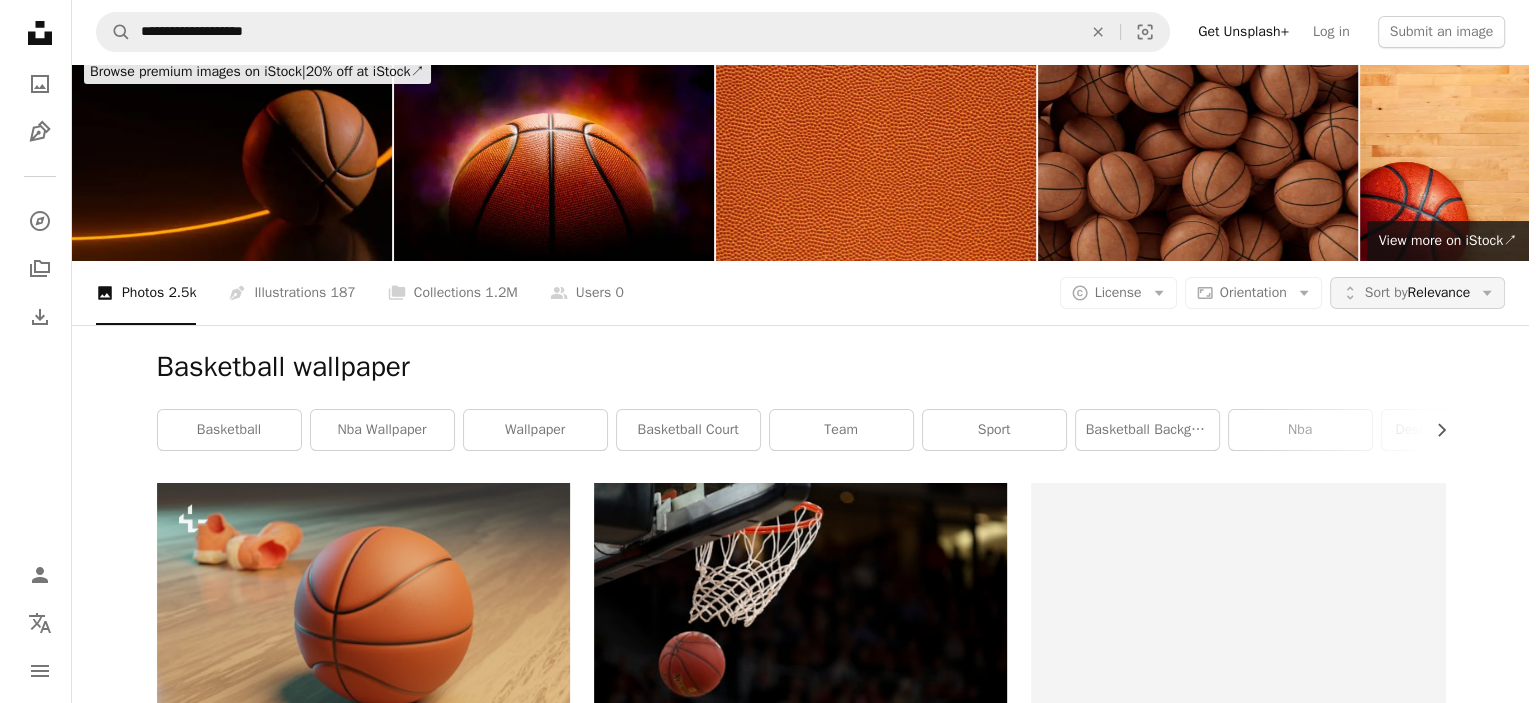 scroll, scrollTop: 0, scrollLeft: 0, axis: both 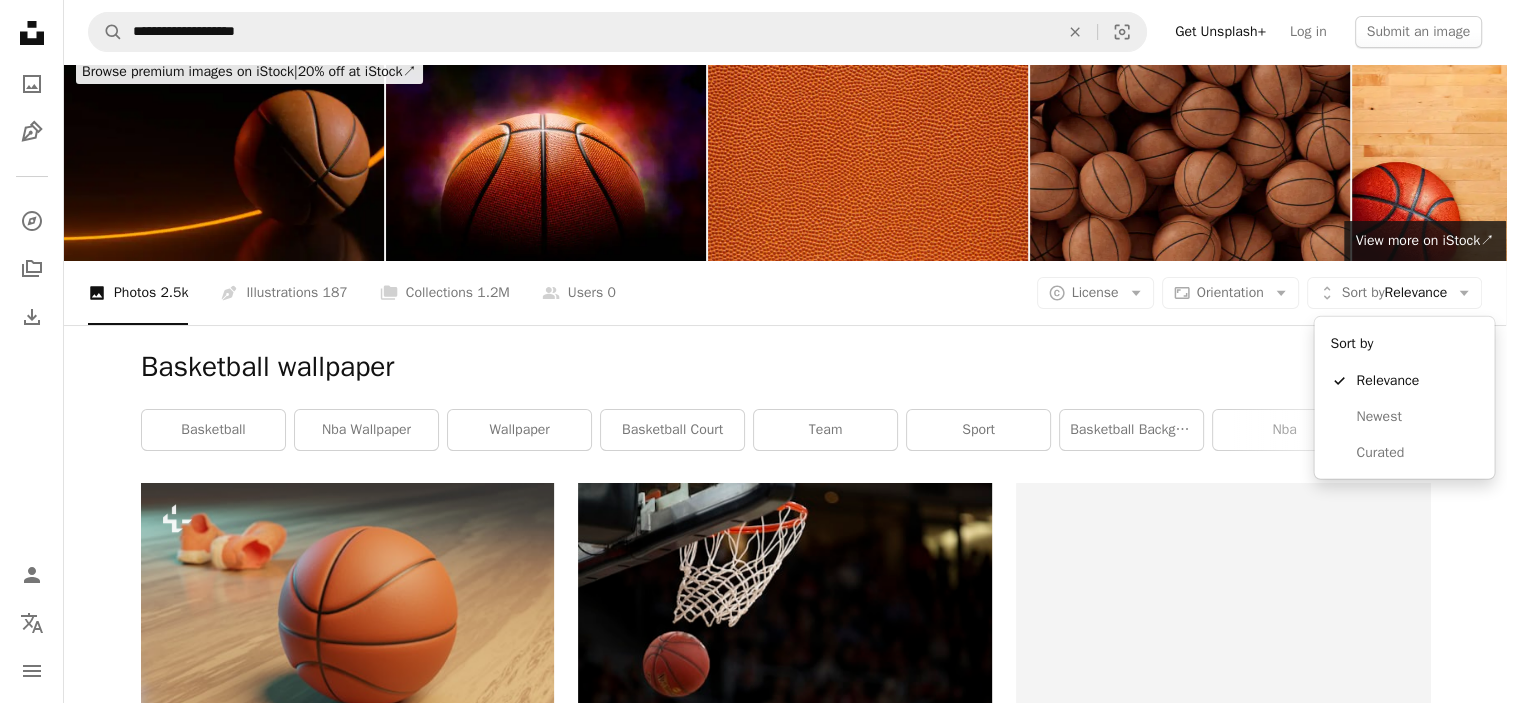 click on "**********" at bounding box center (760, 351) 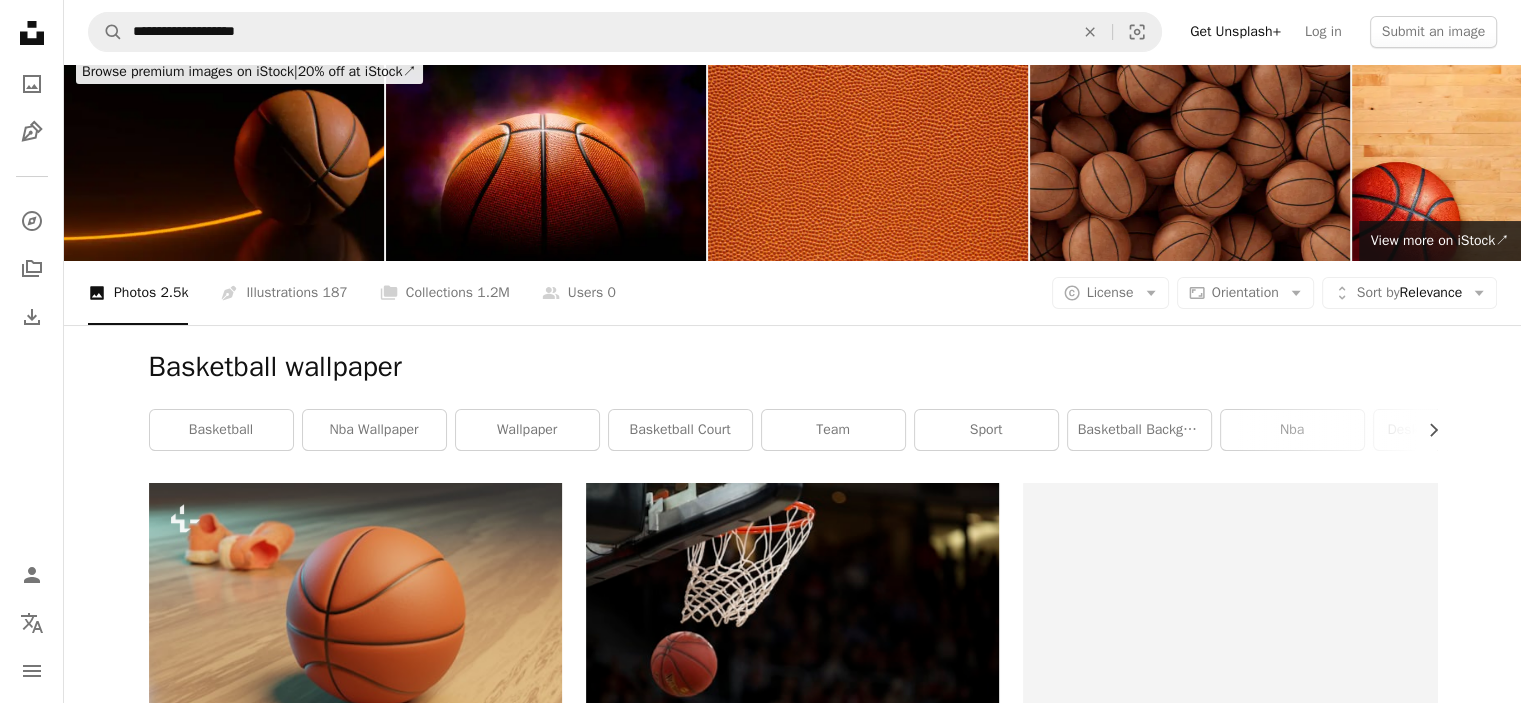 scroll, scrollTop: 1472, scrollLeft: 0, axis: vertical 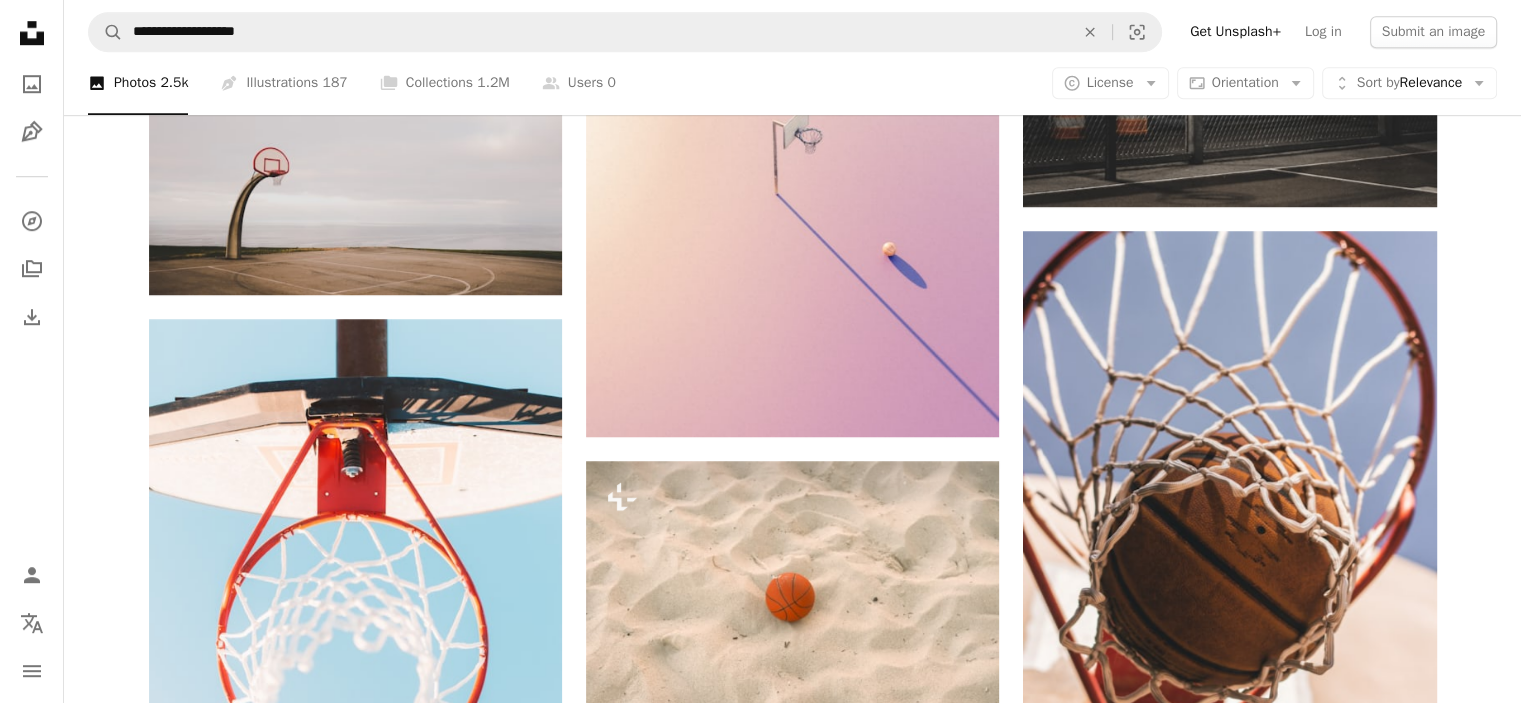 click on "A photo Photos   2.5k Pen Tool Illustrations   187 A stack of folders Collections   1.2M A group of people Users   0 A copyright icon © License Arrow down Aspect ratio Orientation Arrow down Unfold Sort by  Relevance Arrow down Filters Filters" at bounding box center (792, 84) 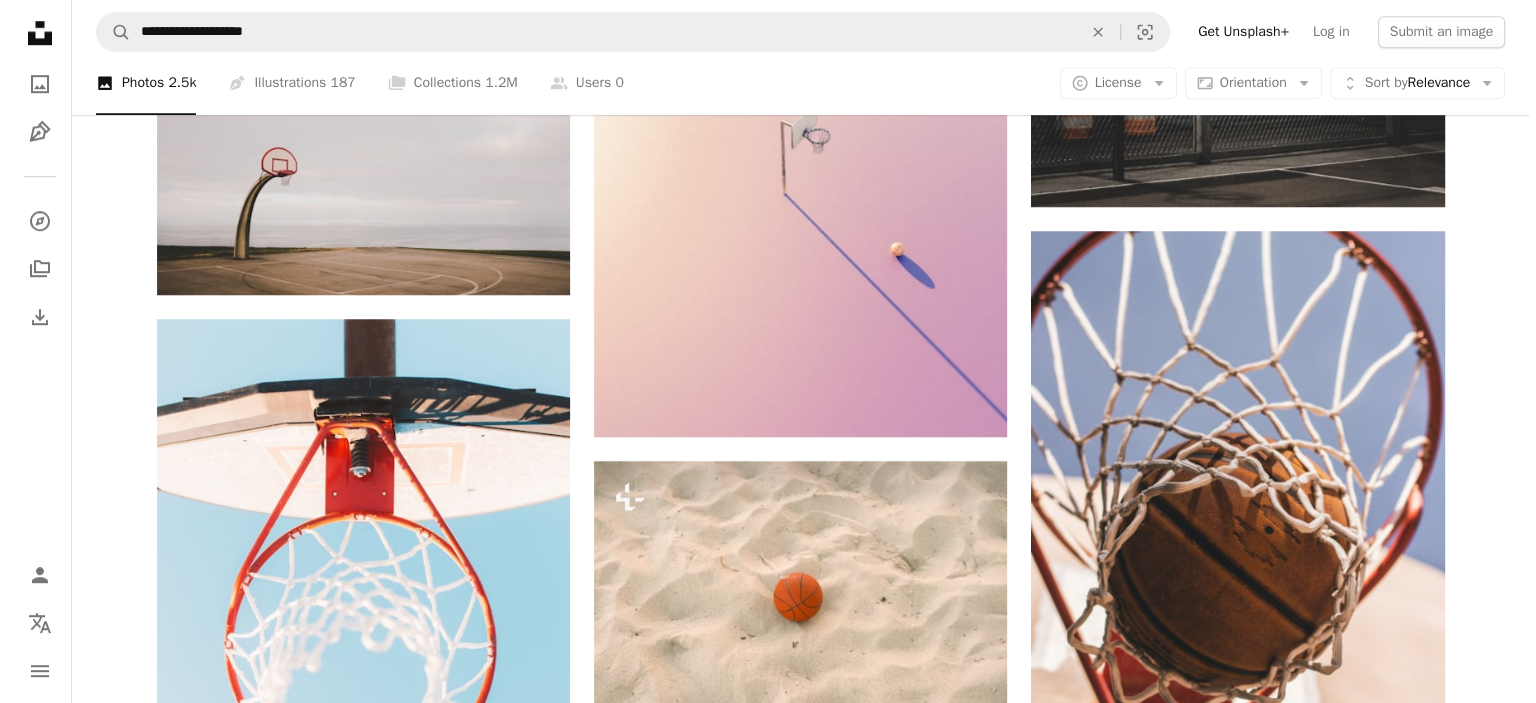 scroll, scrollTop: 0, scrollLeft: 0, axis: both 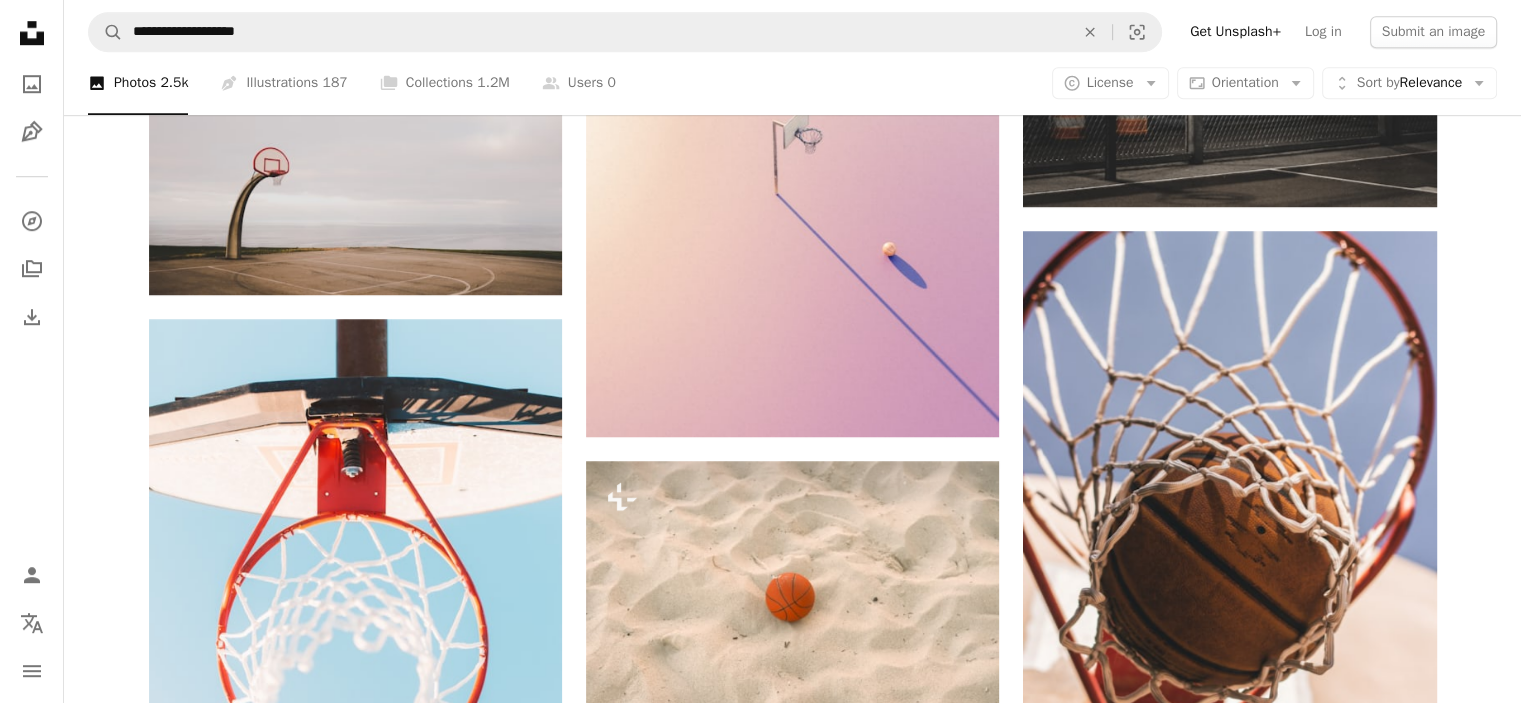 click on "Basketball wallpaper" at bounding box center [793, -1089] 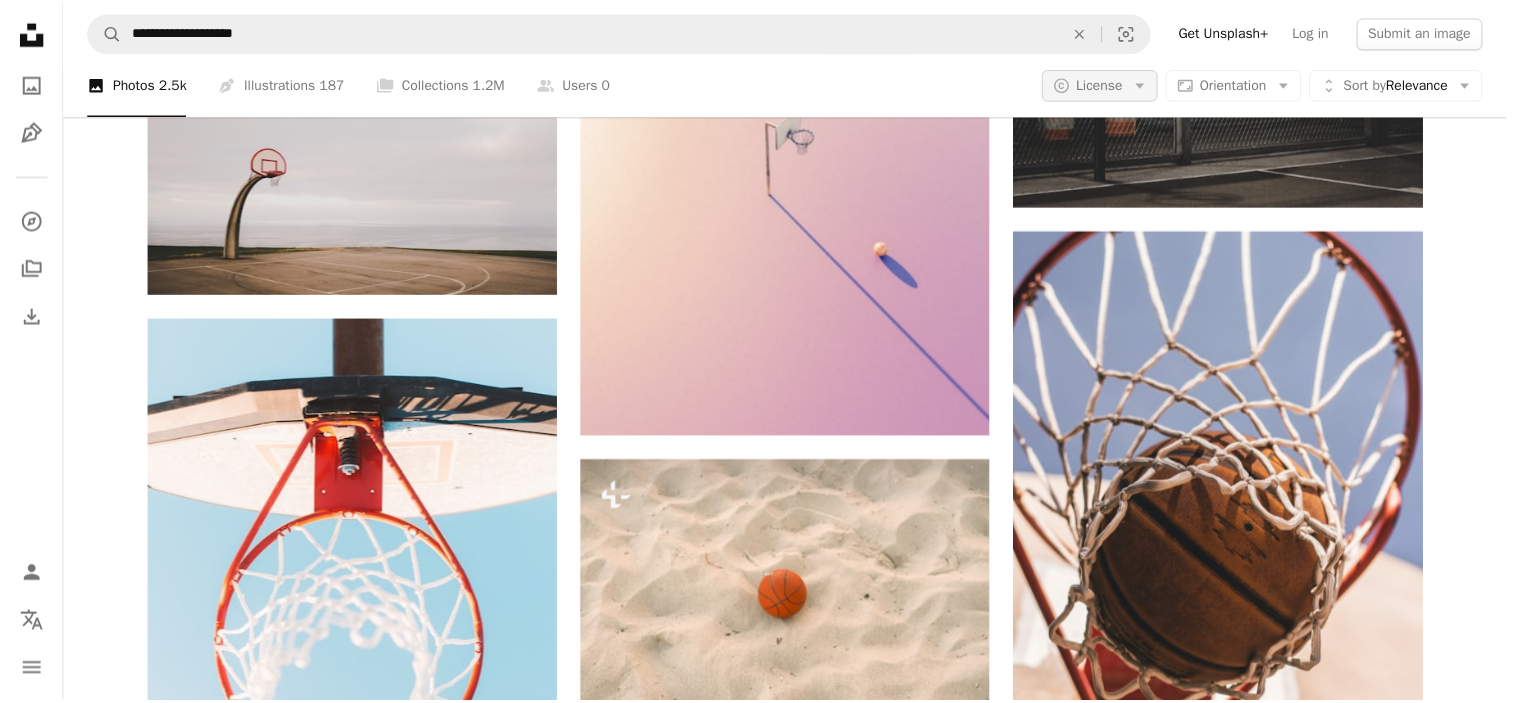 scroll, scrollTop: 0, scrollLeft: 0, axis: both 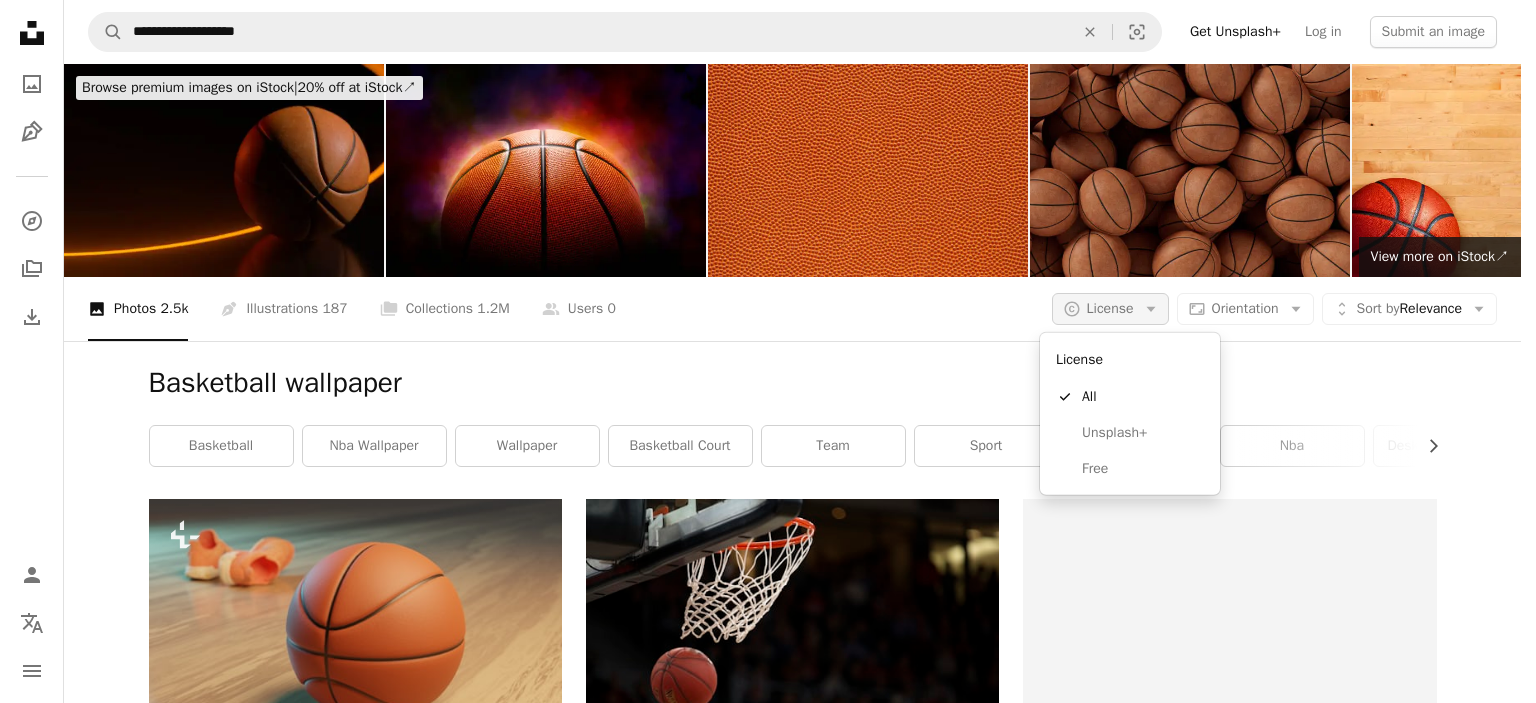 click on "Arrow down" 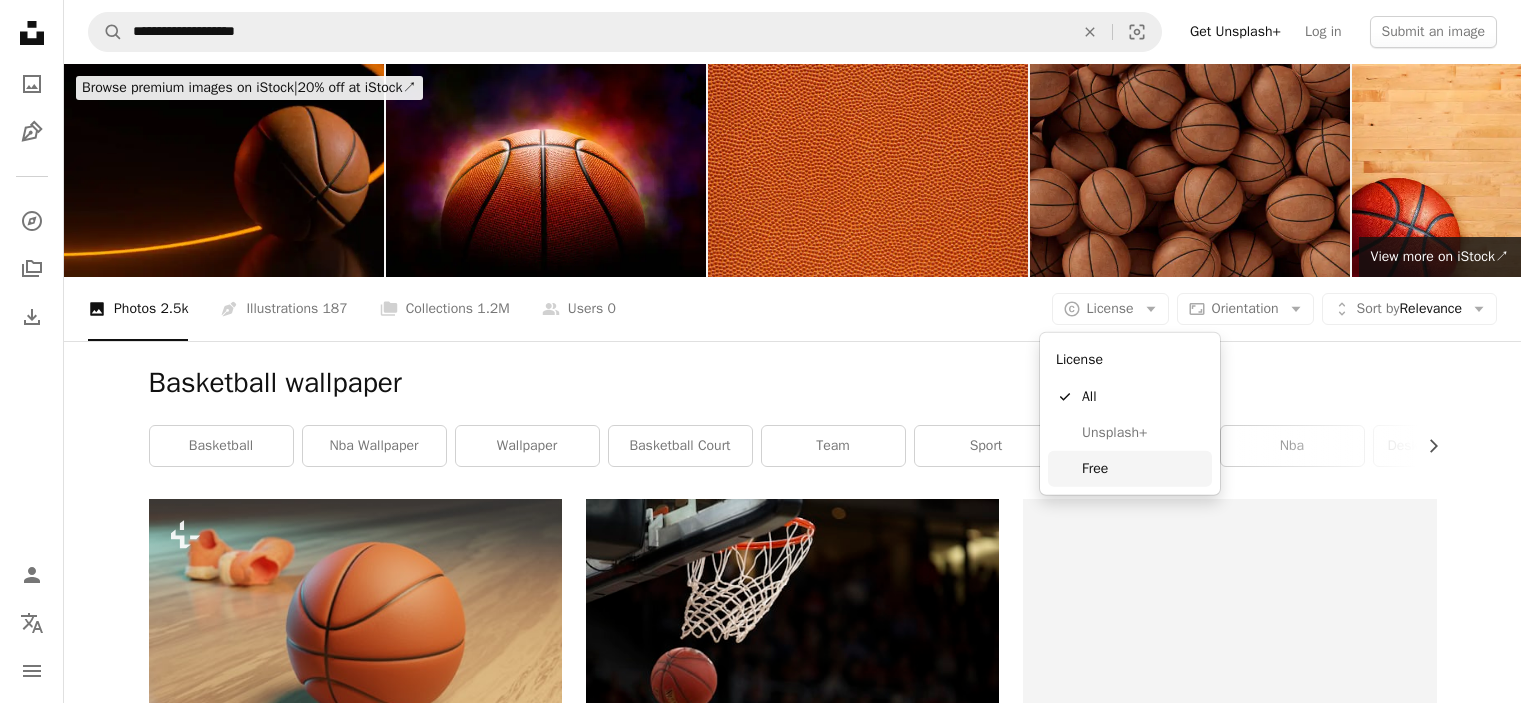 click on "Free" at bounding box center (1143, 469) 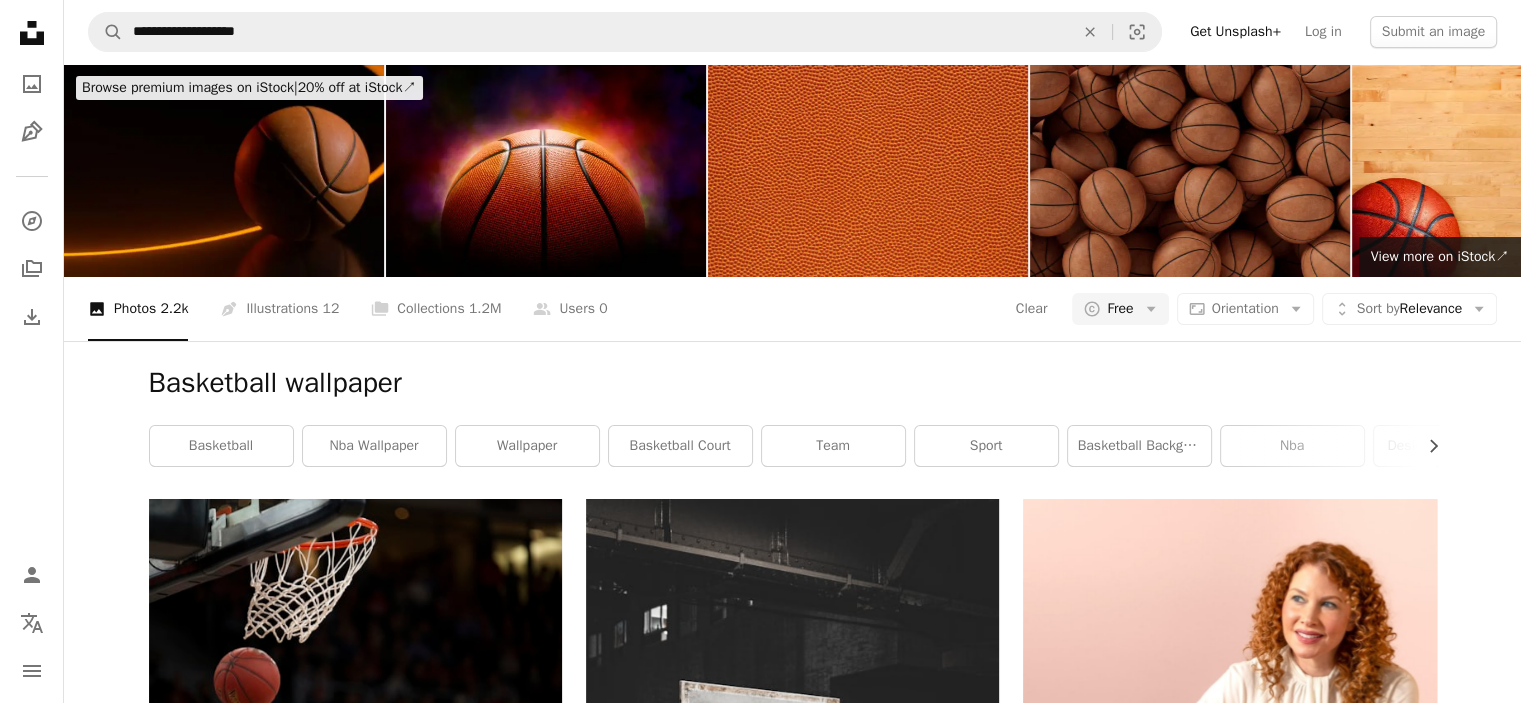 scroll, scrollTop: 904, scrollLeft: 0, axis: vertical 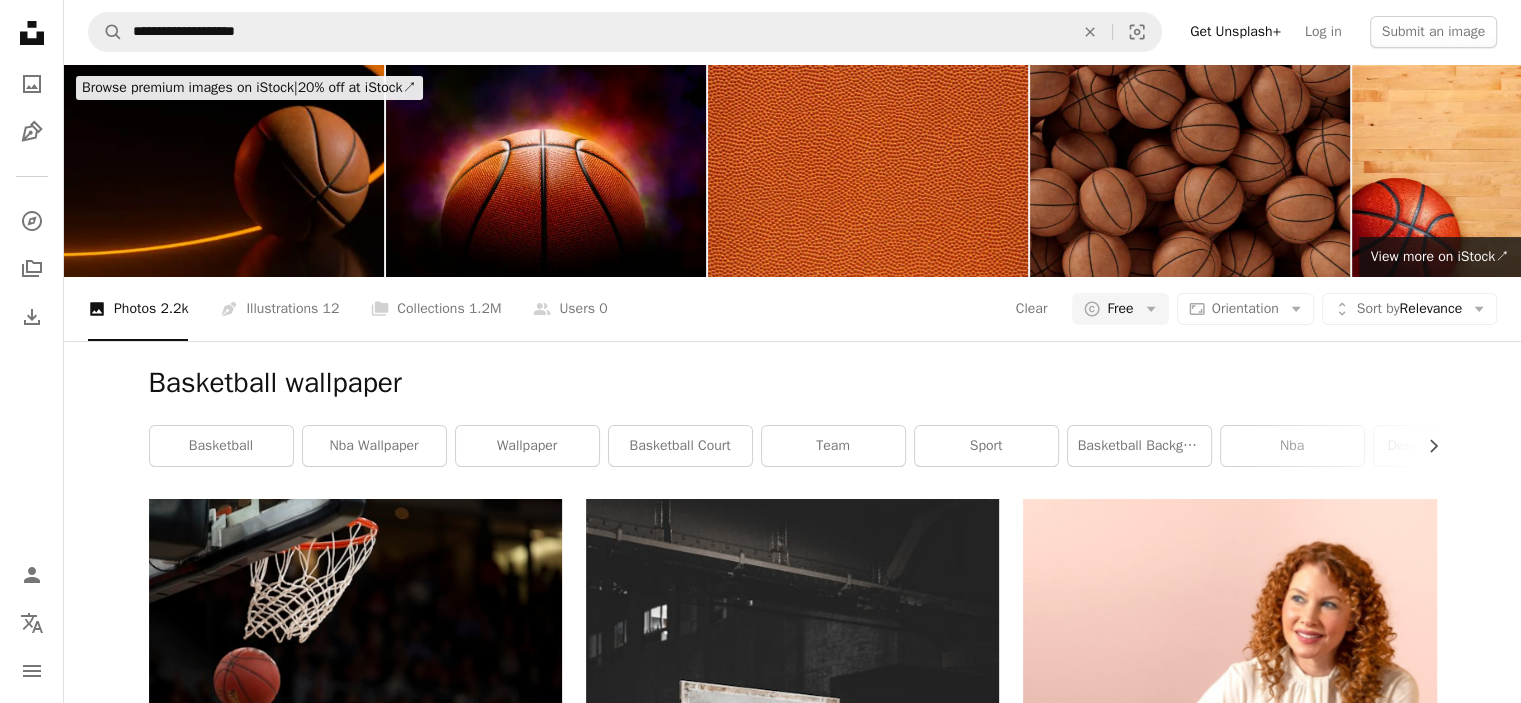 click on "Load more" at bounding box center [793, 4290] 